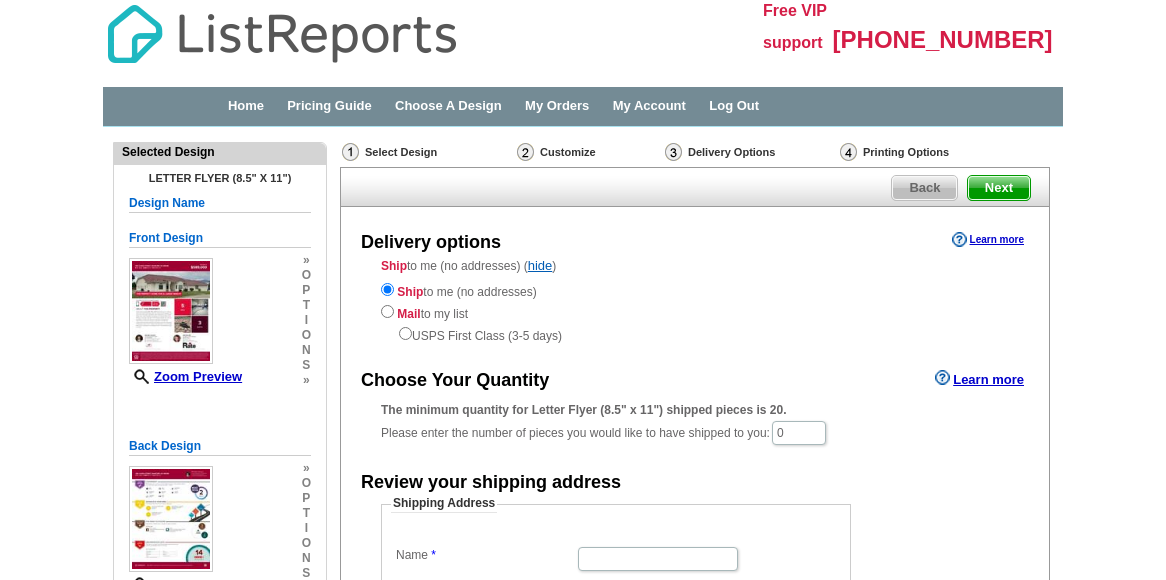 scroll, scrollTop: 0, scrollLeft: 0, axis: both 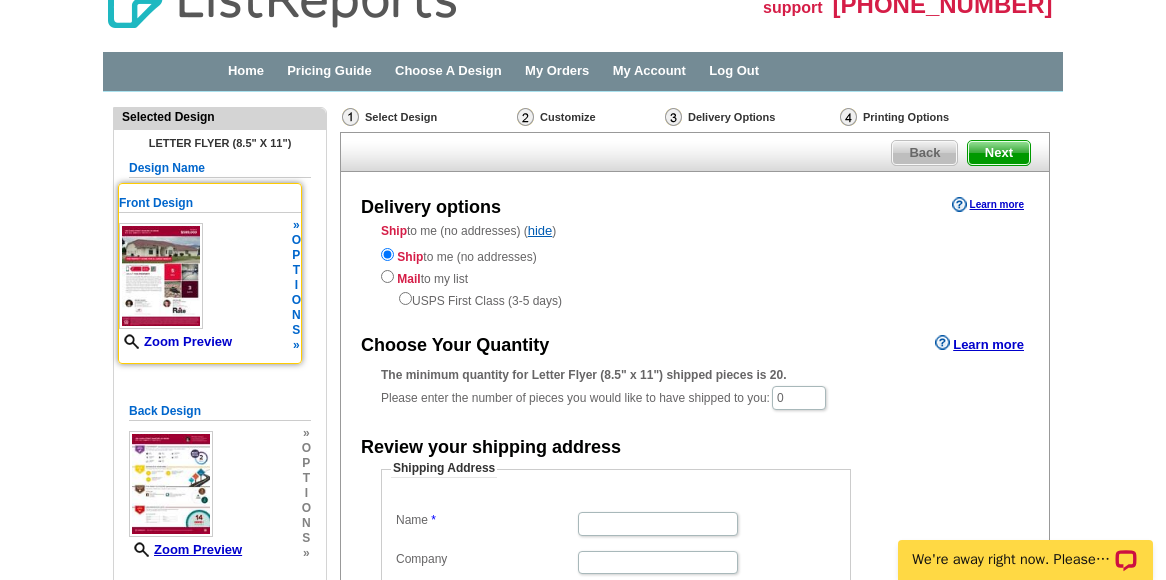 click on "Zoom Preview" at bounding box center (175, 341) 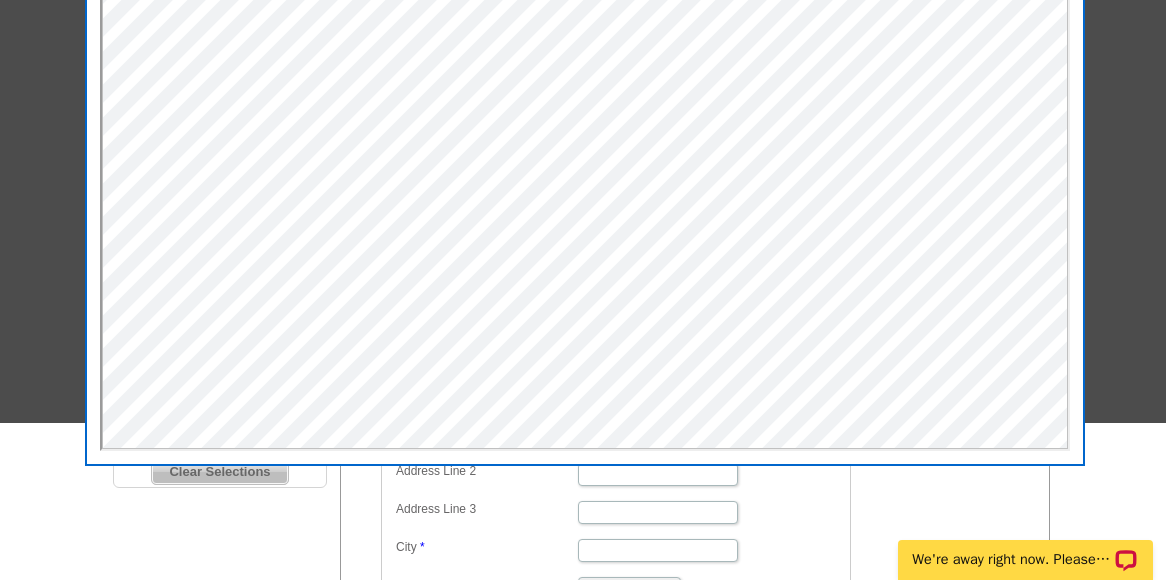 scroll, scrollTop: 0, scrollLeft: 0, axis: both 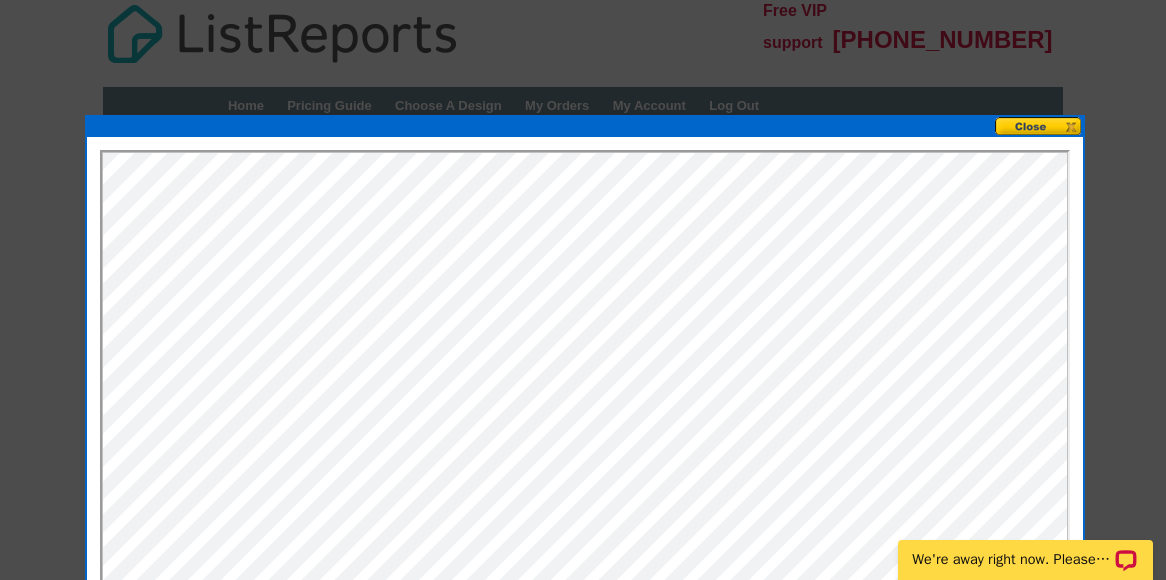 click at bounding box center [1039, 126] 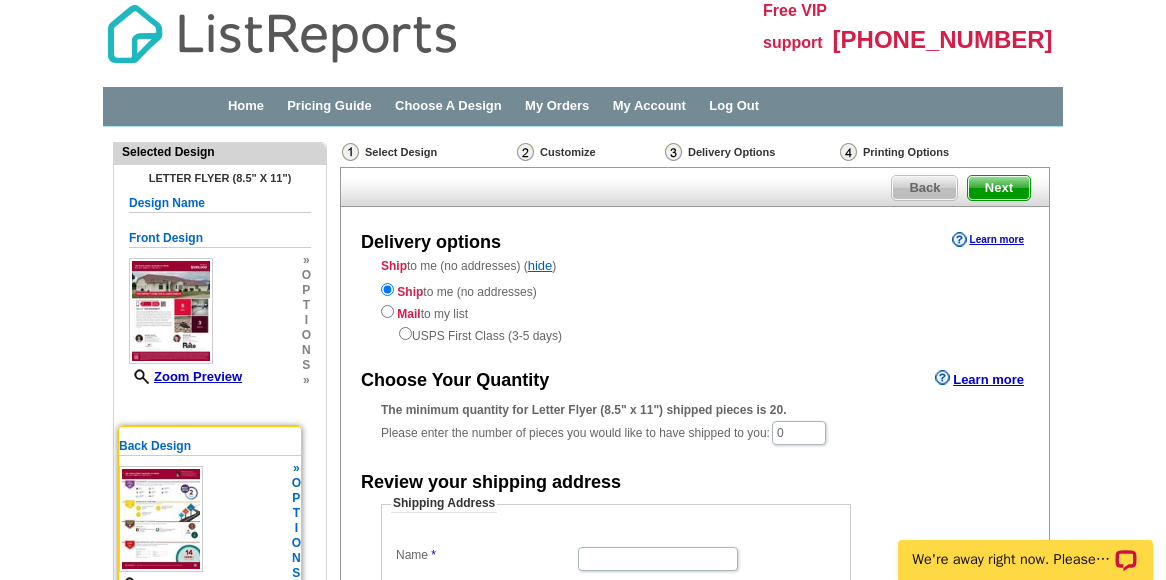 click at bounding box center [161, 519] 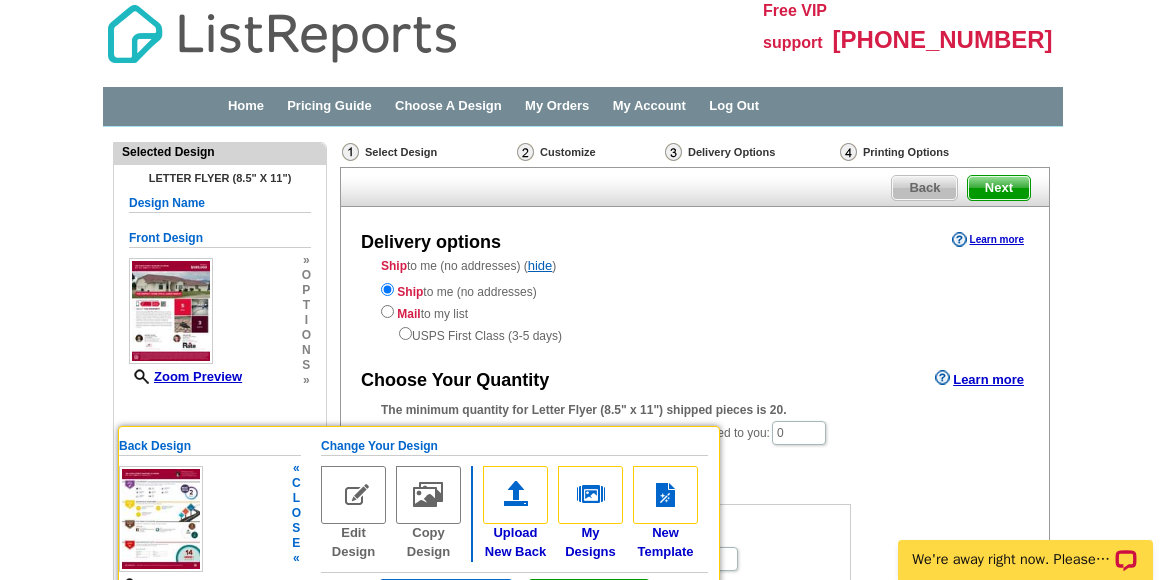 click at bounding box center (161, 519) 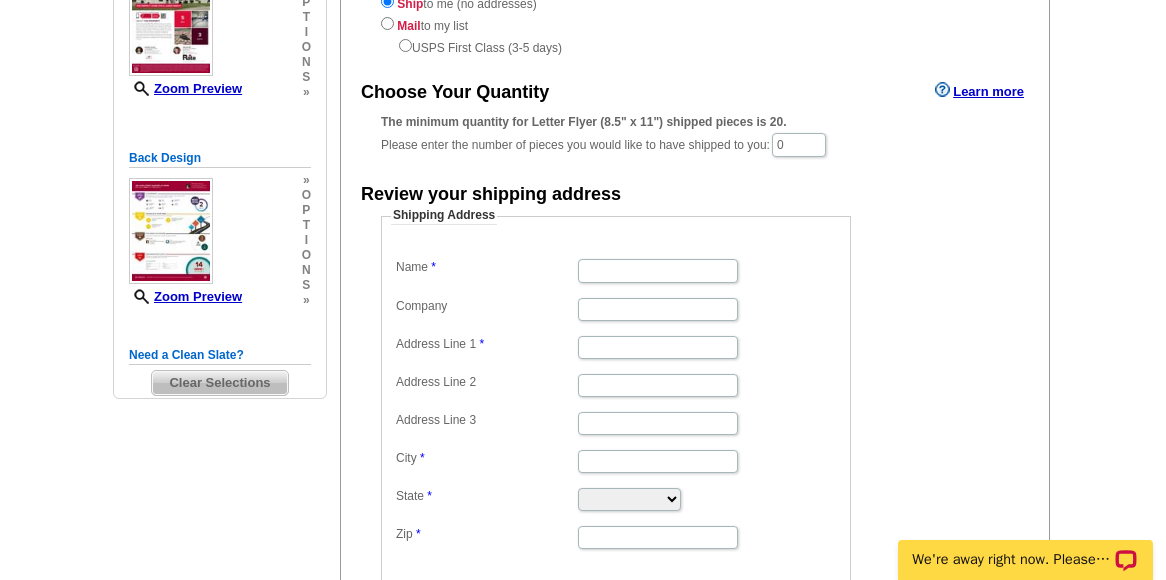 scroll, scrollTop: 205, scrollLeft: 0, axis: vertical 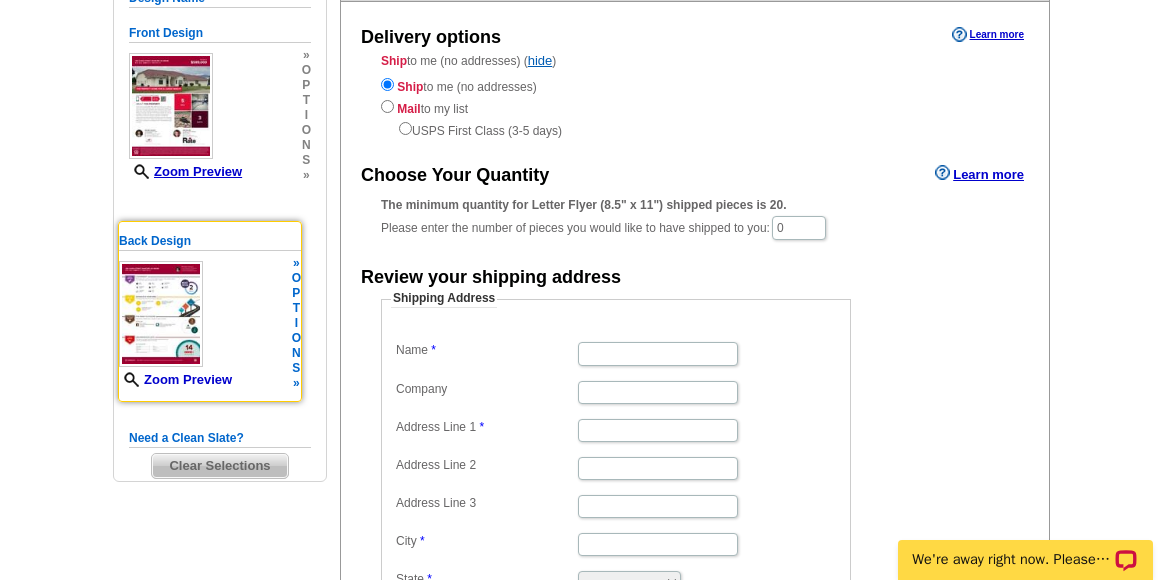 click on "Zoom Preview" at bounding box center [175, 379] 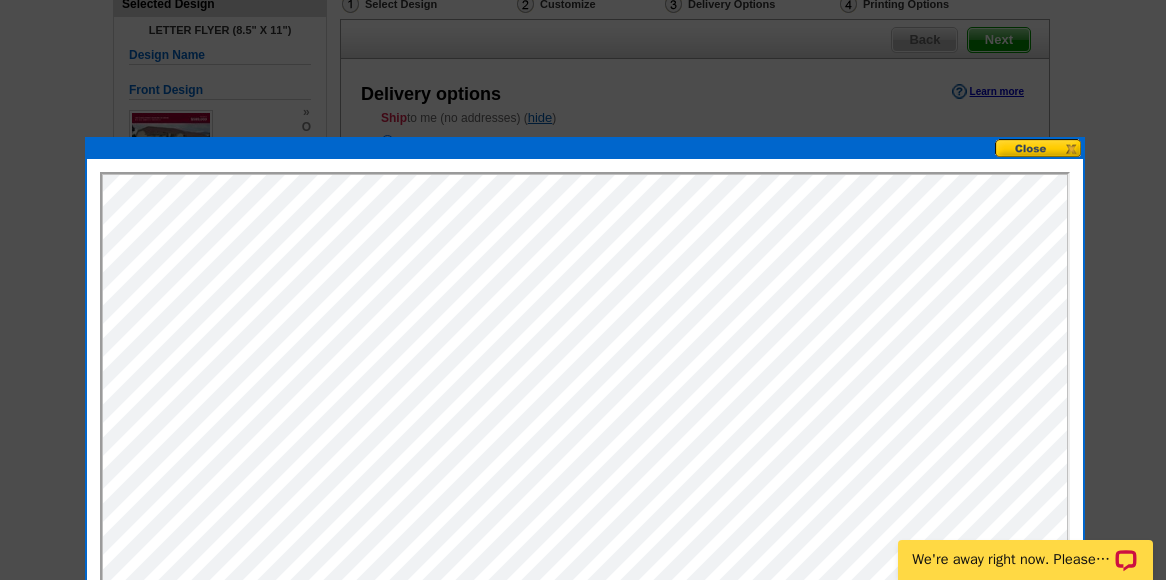 scroll, scrollTop: 147, scrollLeft: 0, axis: vertical 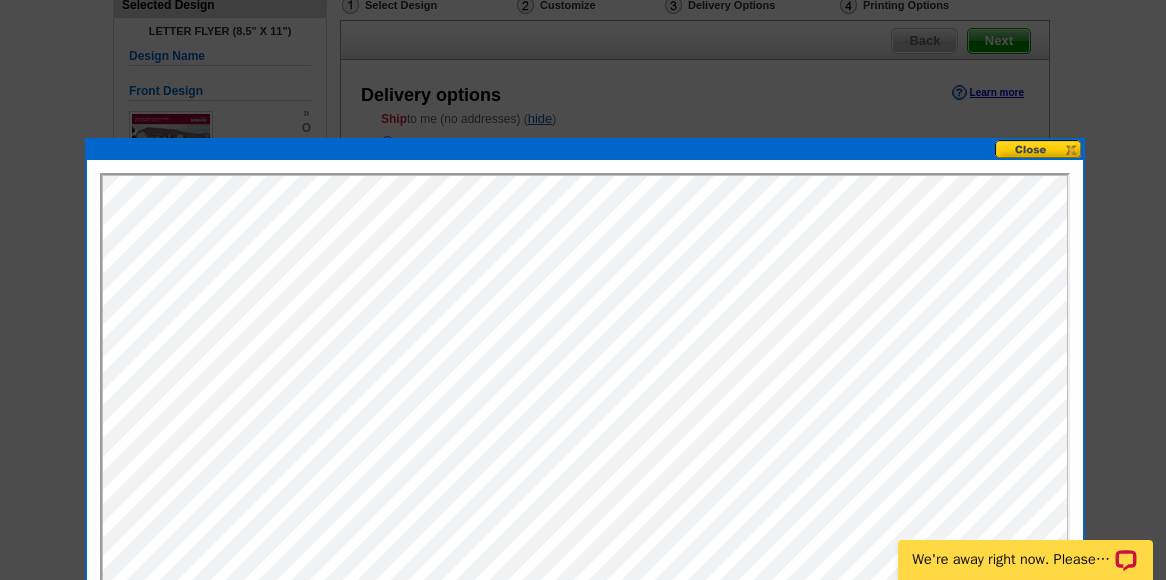 click at bounding box center [1039, 149] 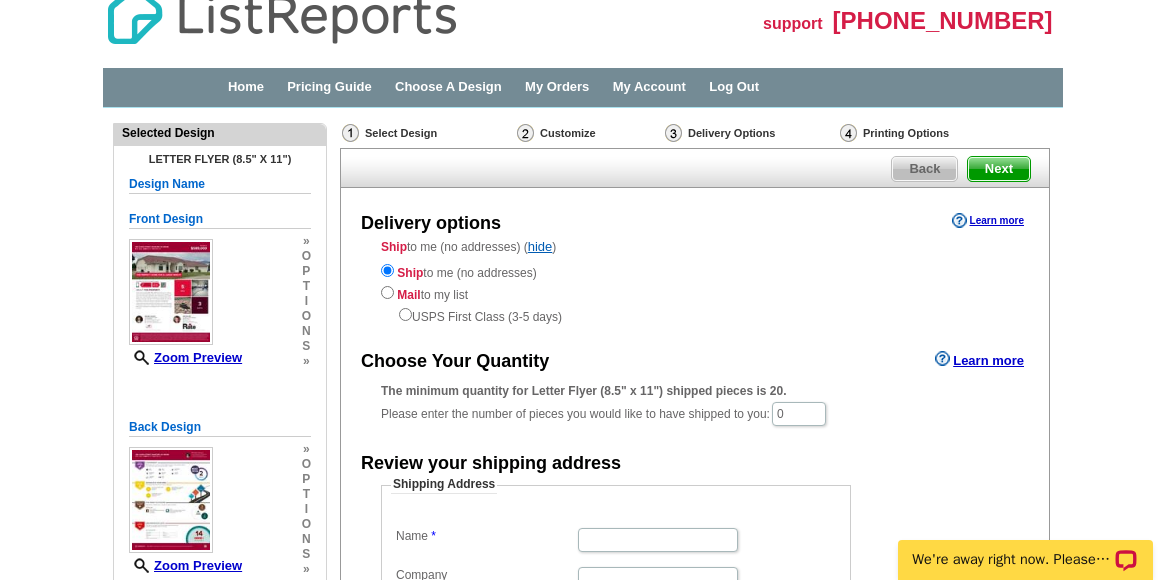 scroll, scrollTop: 17, scrollLeft: 0, axis: vertical 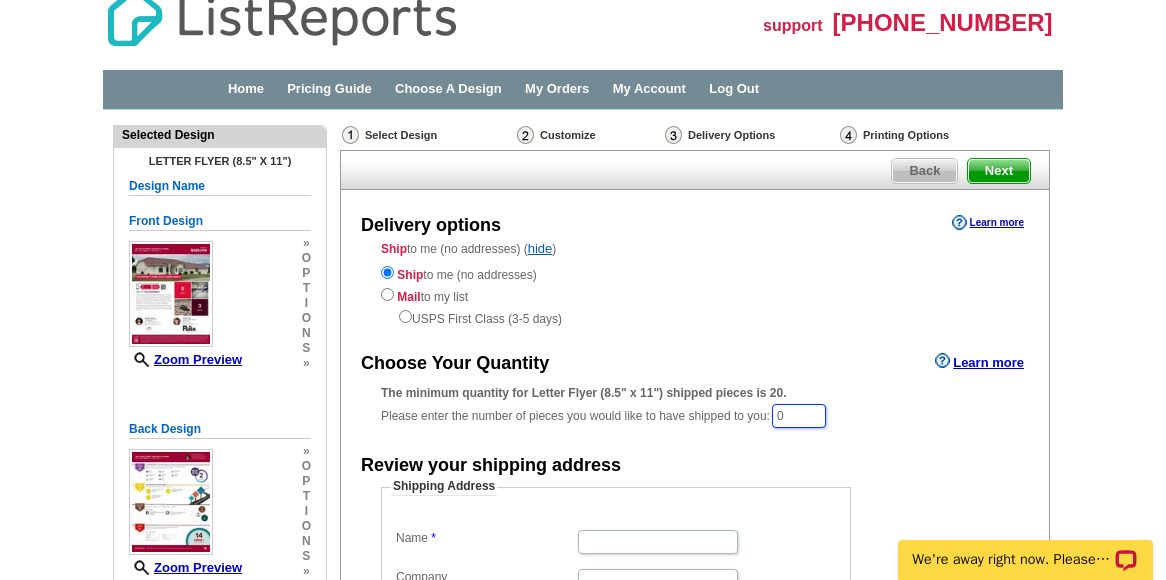 click on "0" at bounding box center [799, 416] 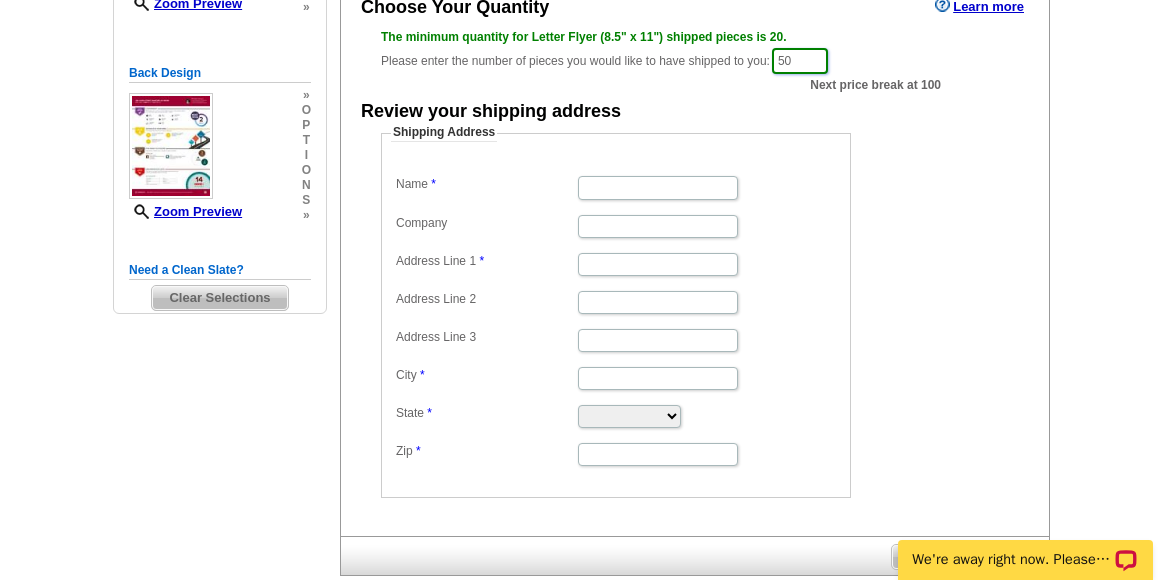 scroll, scrollTop: 343, scrollLeft: 0, axis: vertical 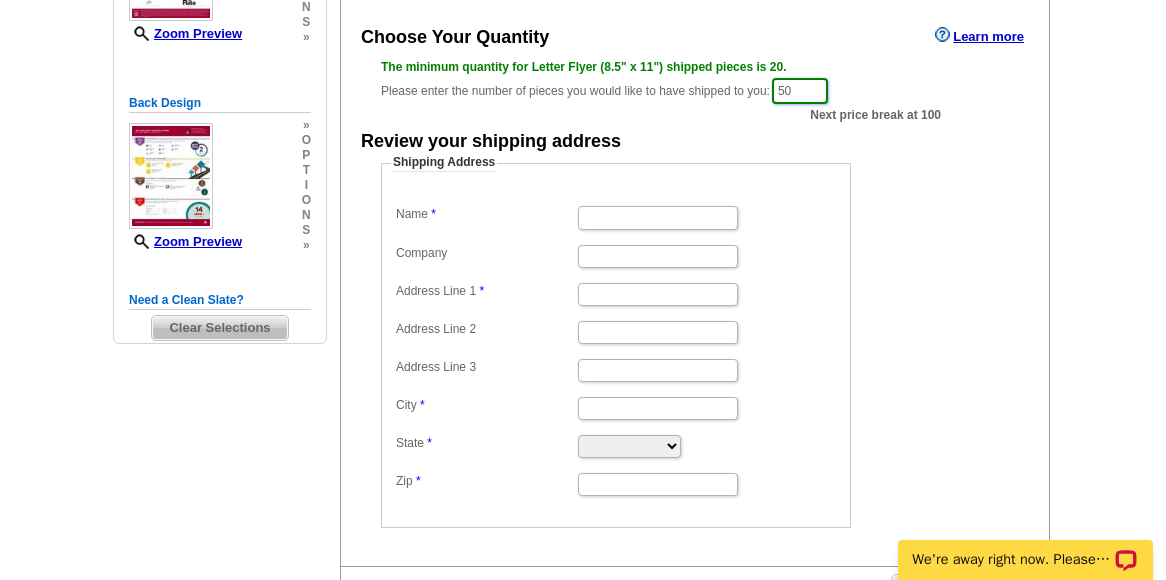 type on "50" 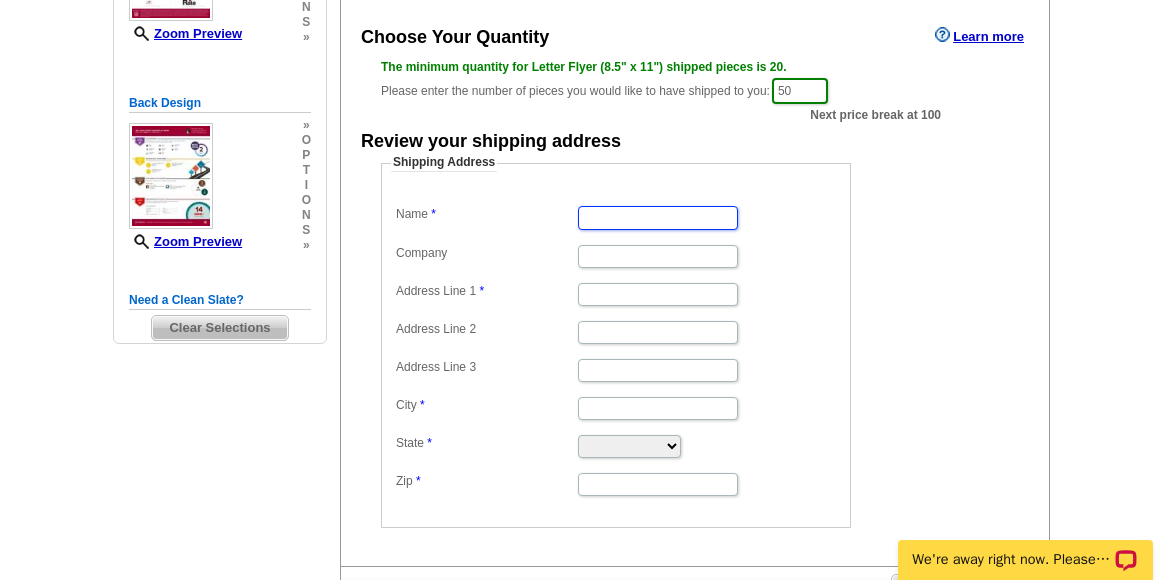 click on "Name" at bounding box center (658, 217) 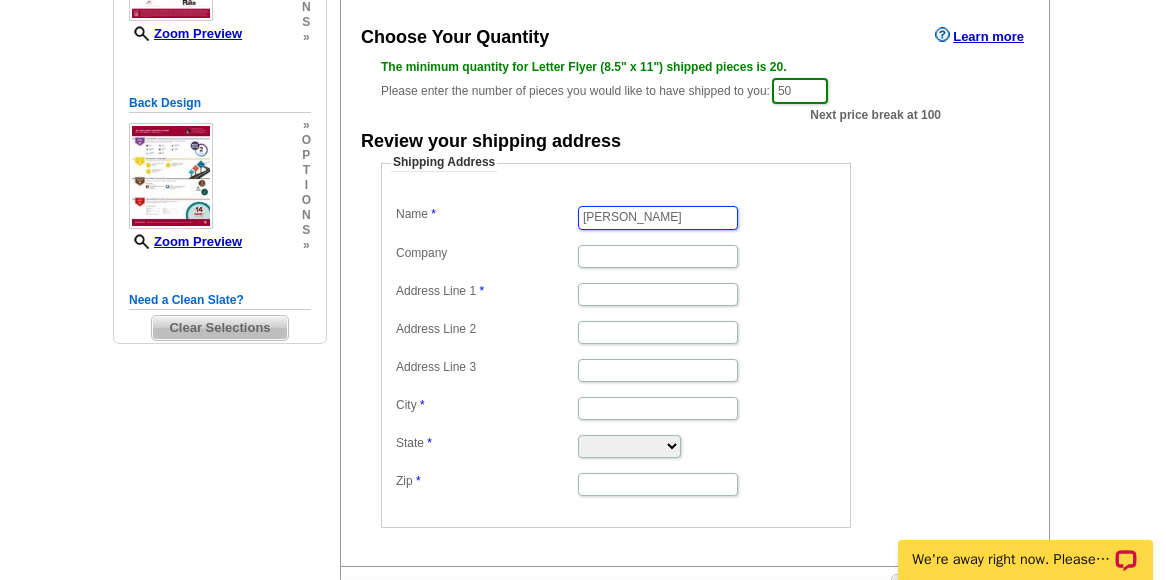 type on "[PERSON_NAME]" 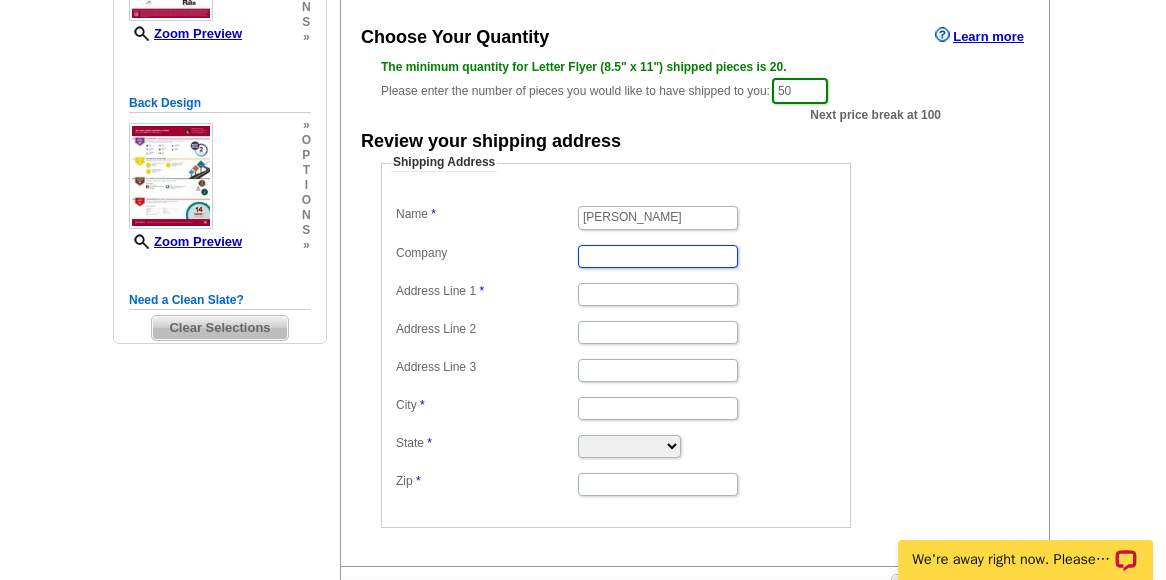 scroll, scrollTop: 0, scrollLeft: 0, axis: both 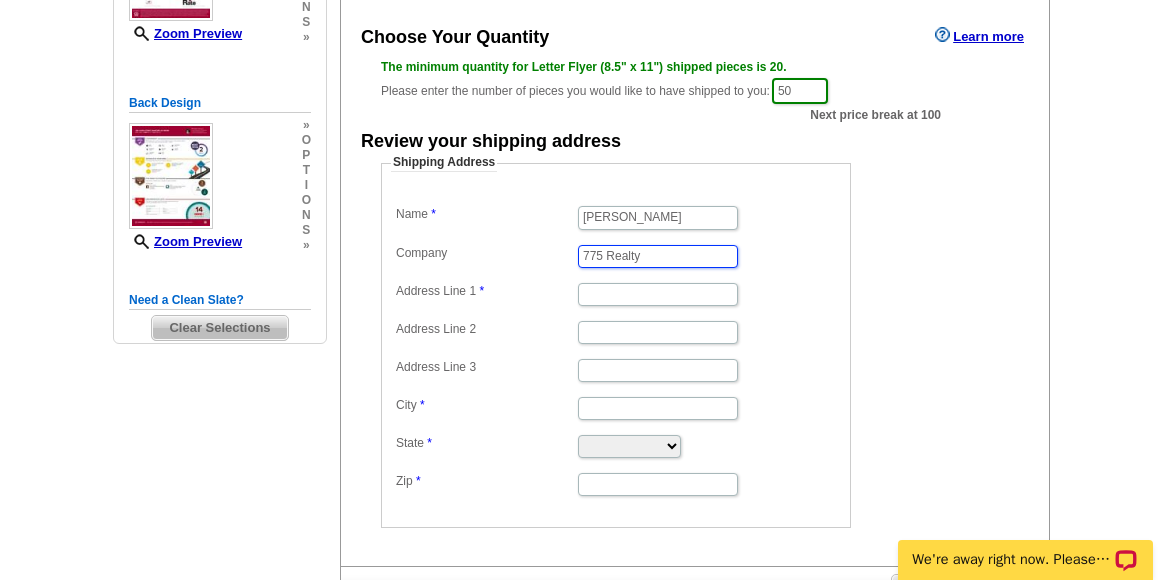 type on "775 Realty, Pahrump,NV" 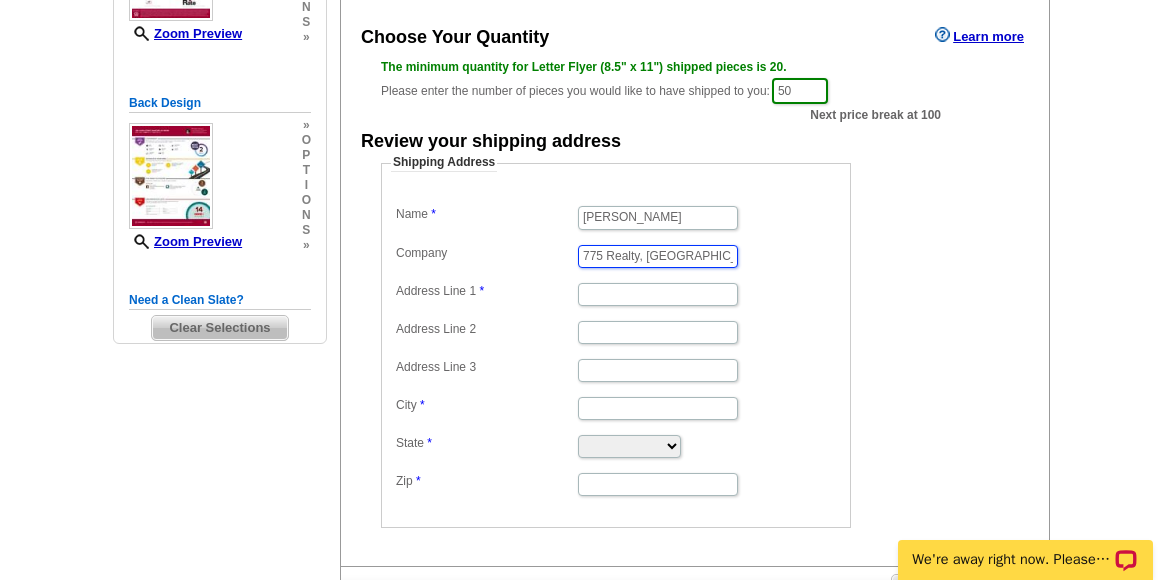 type on "1941 S. Hwy 160" 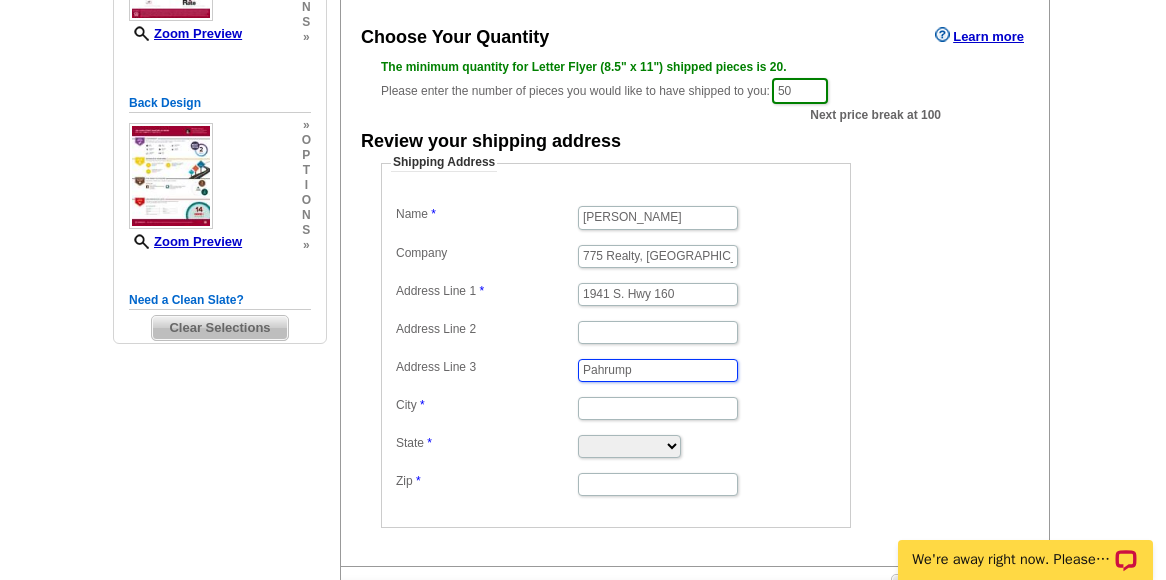 type on "Pahrump" 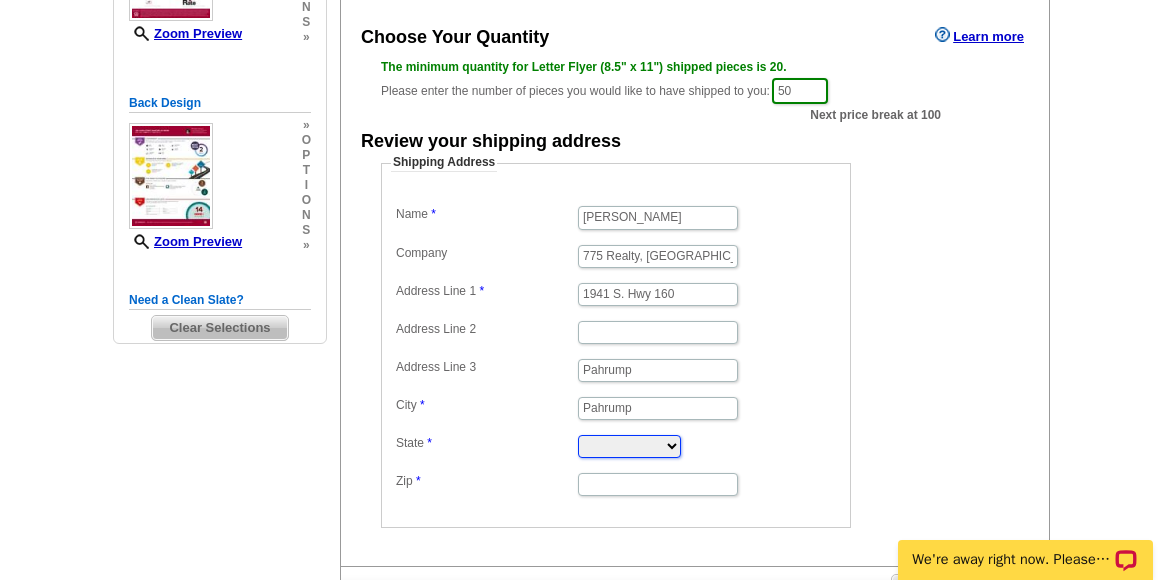 select on "NV" 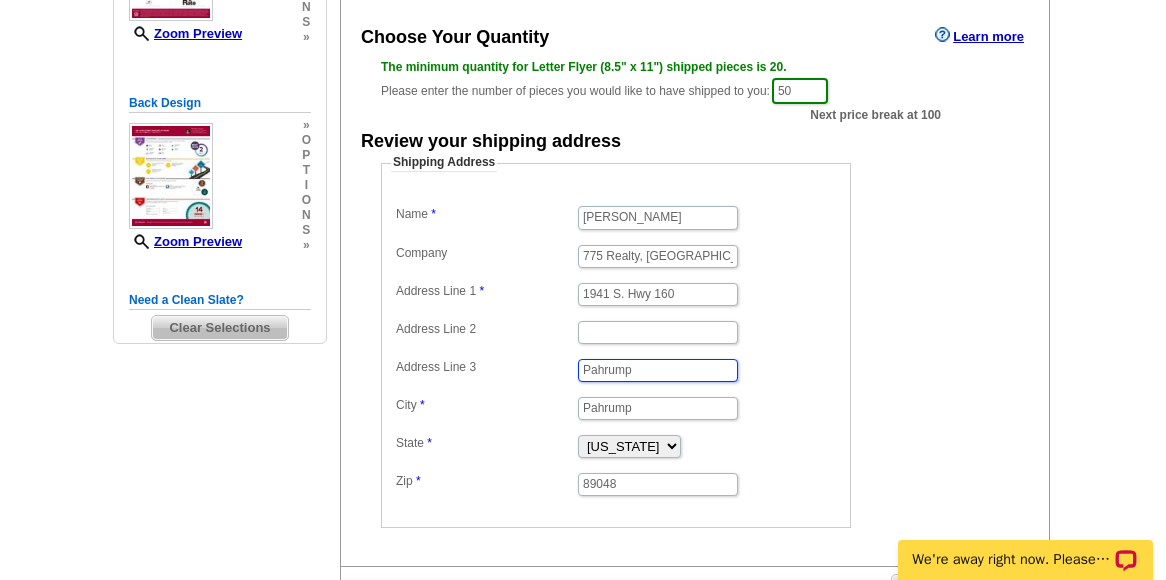 click on "Pahrump" at bounding box center (658, 370) 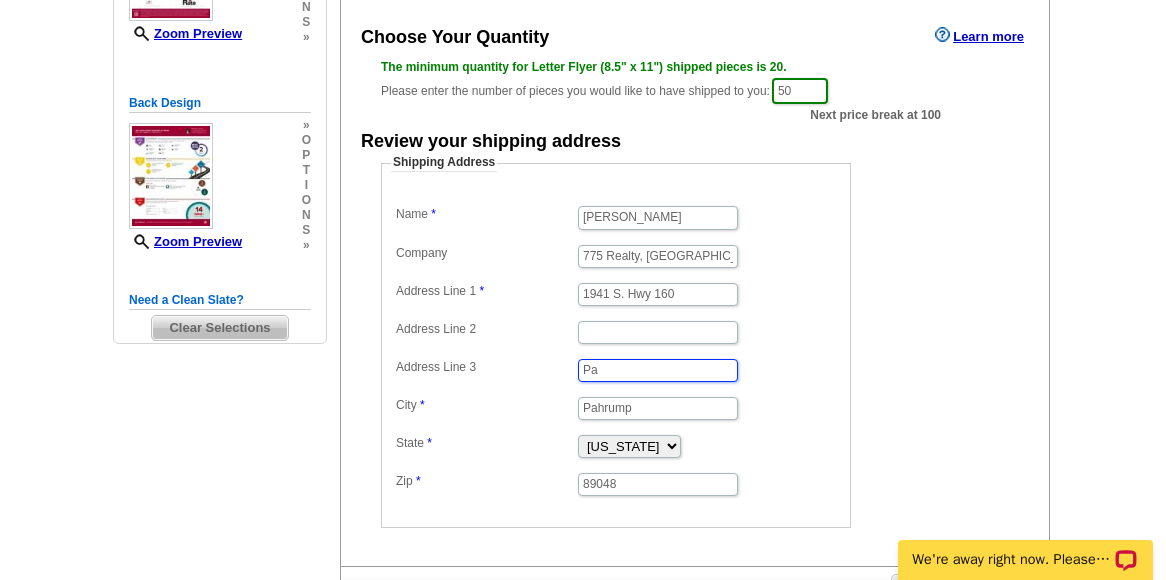 type on "P" 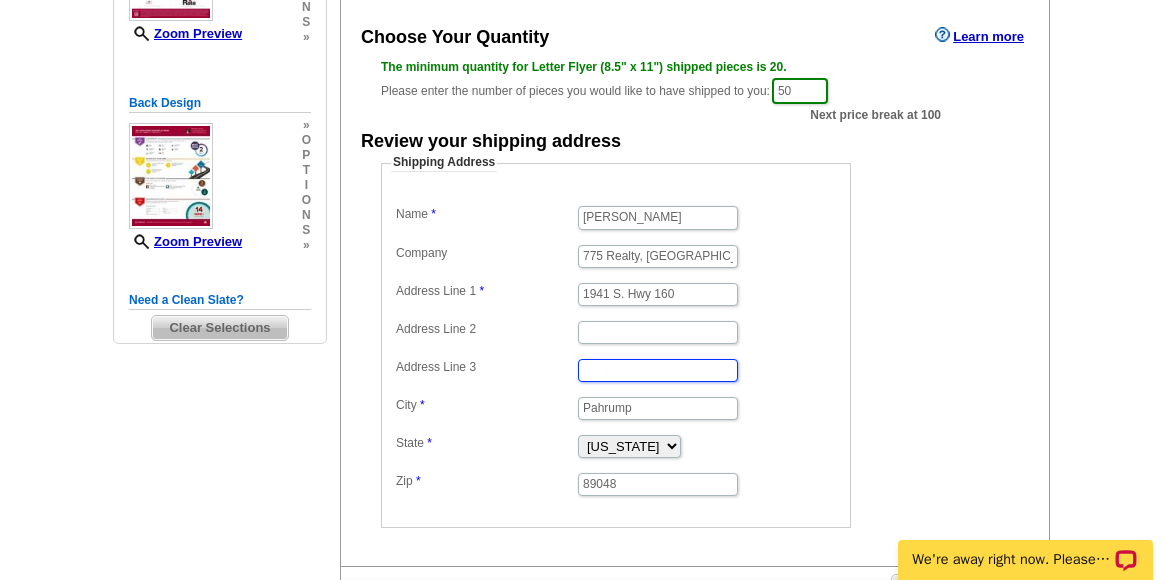 type 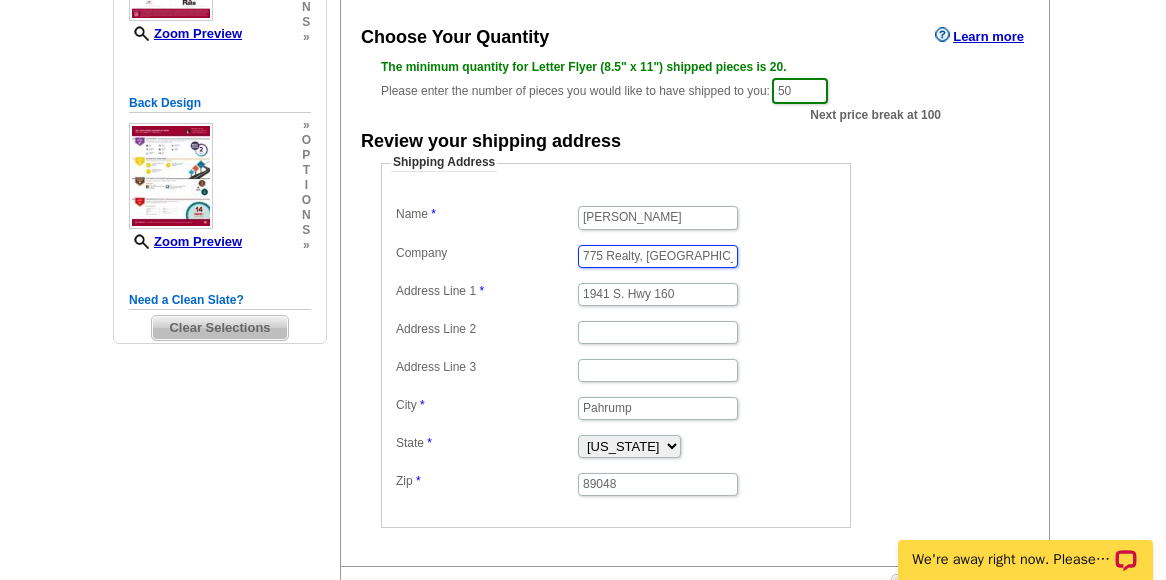 click on "775 Realty, Pahrump,NV" at bounding box center (658, 256) 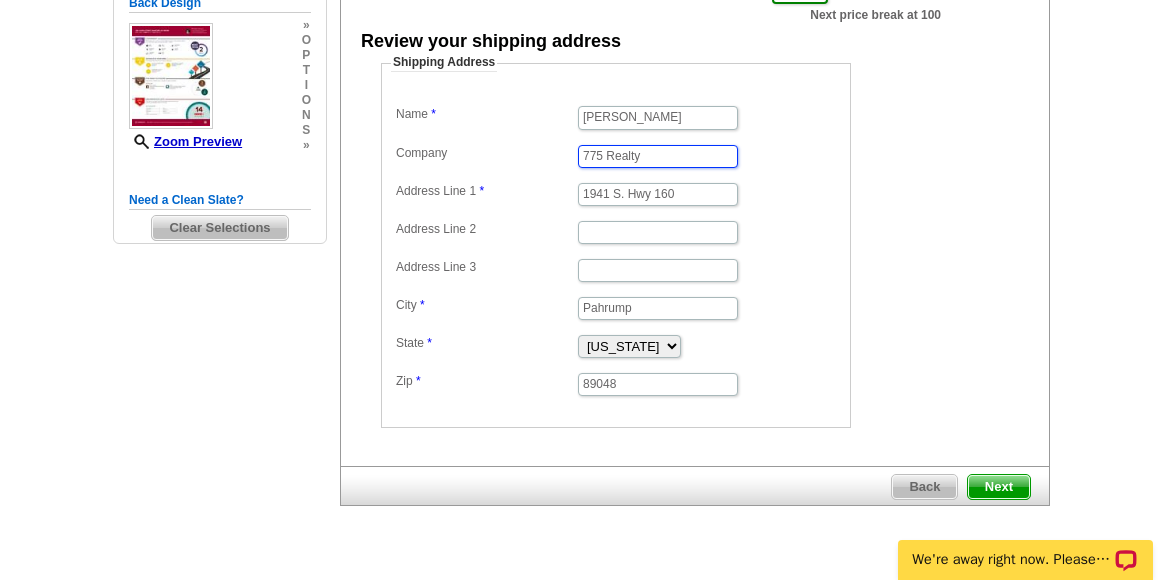 scroll, scrollTop: 487, scrollLeft: 0, axis: vertical 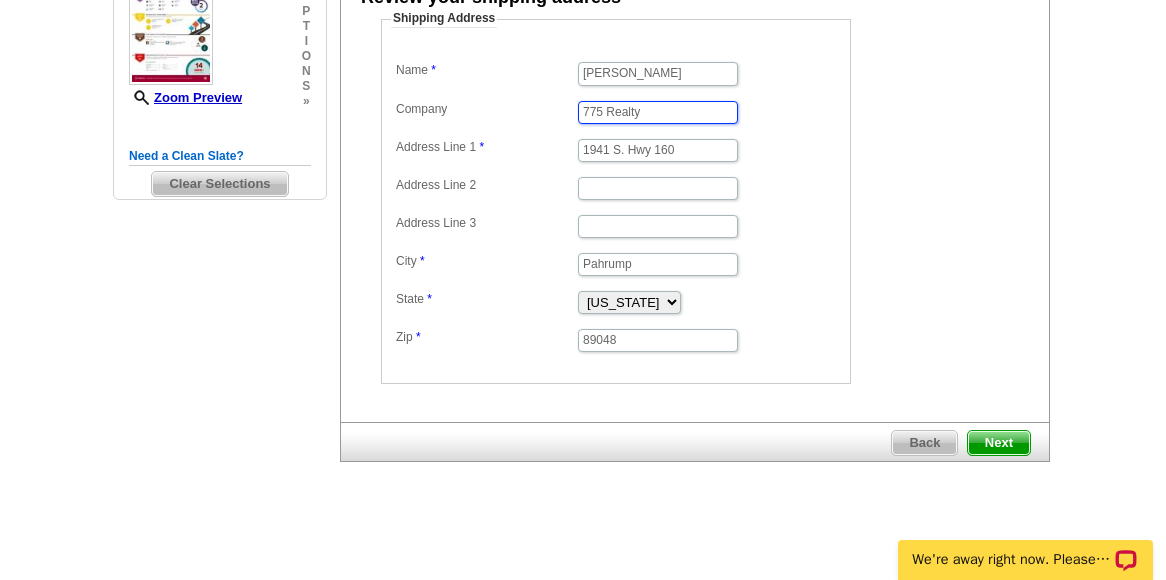 type on "775 Realty" 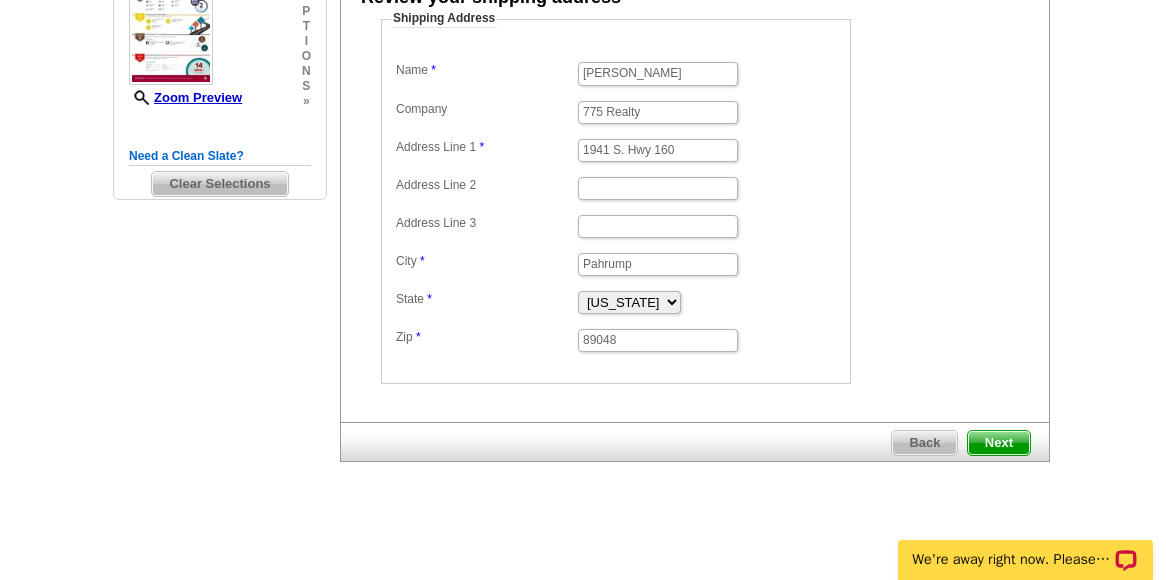 click on "Next" at bounding box center [999, 443] 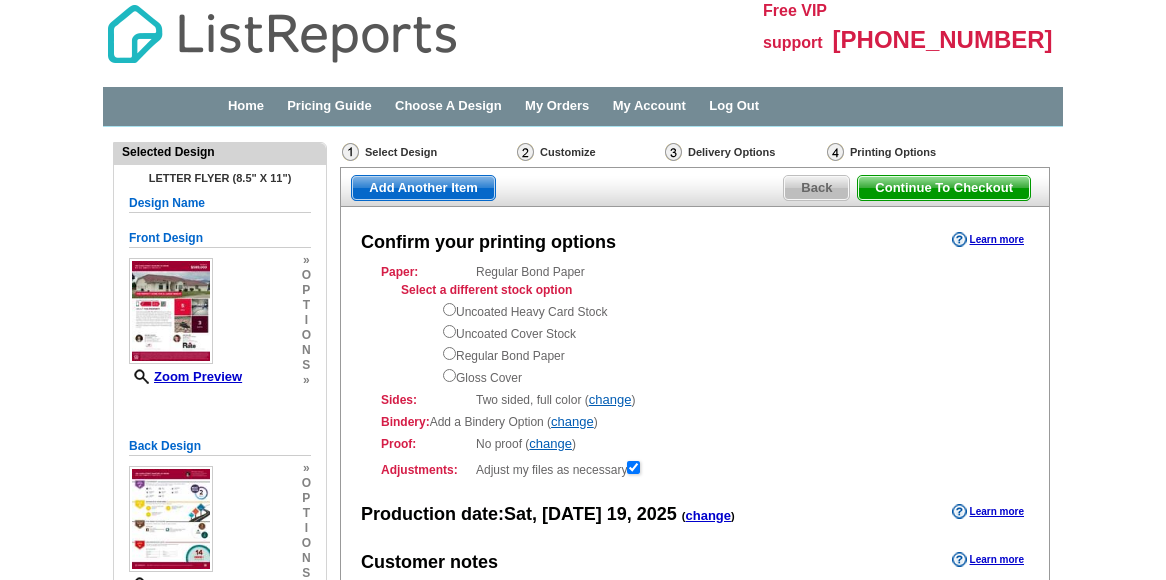 scroll, scrollTop: 0, scrollLeft: 0, axis: both 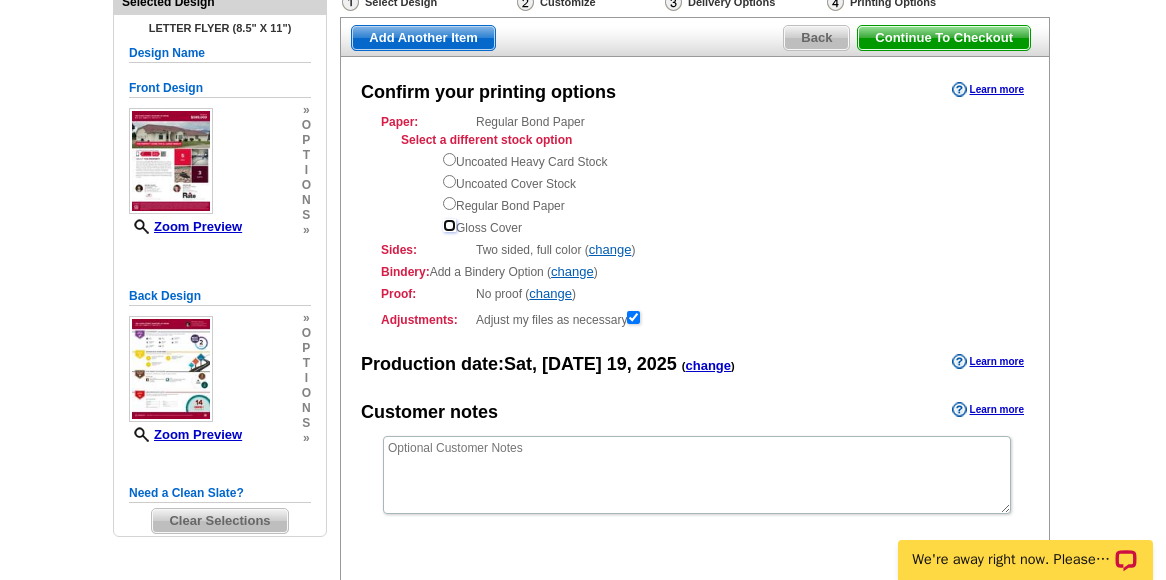 click at bounding box center [449, 225] 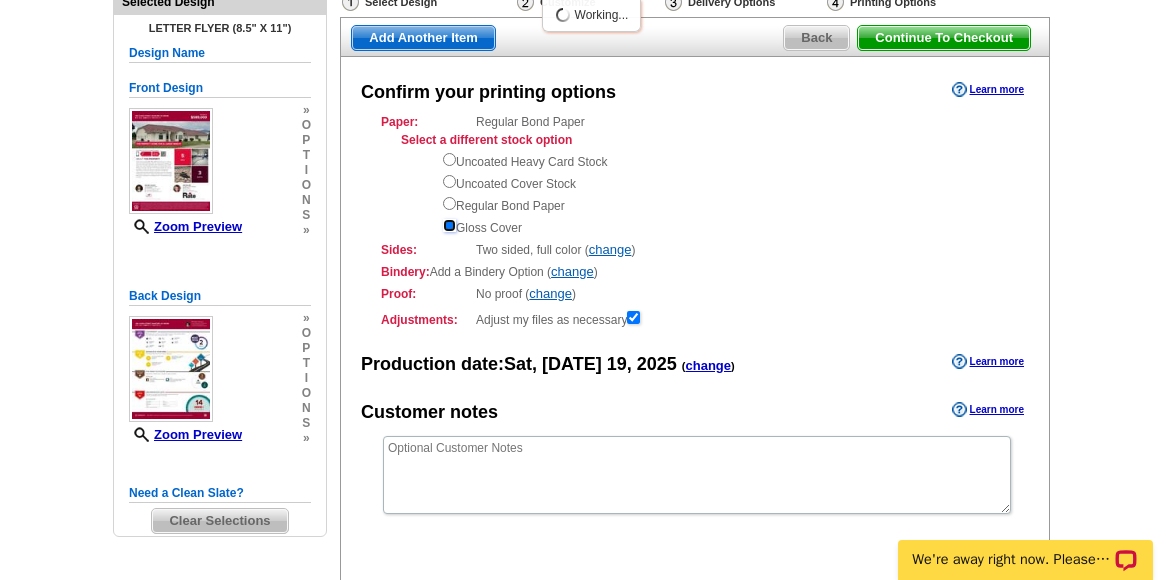 scroll, scrollTop: 0, scrollLeft: 0, axis: both 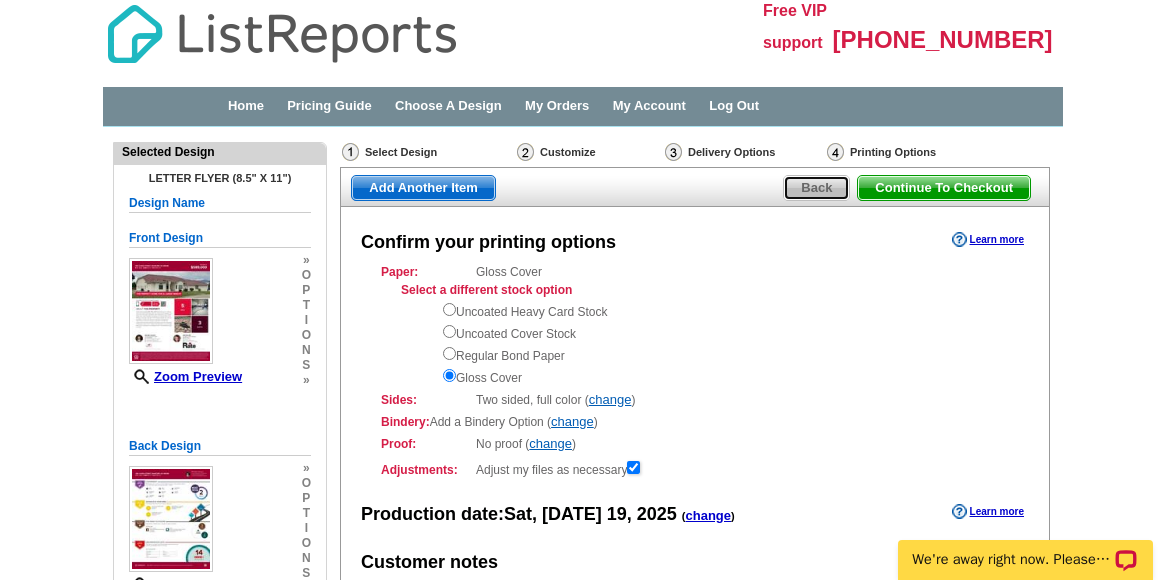 click on "Back" at bounding box center [816, 188] 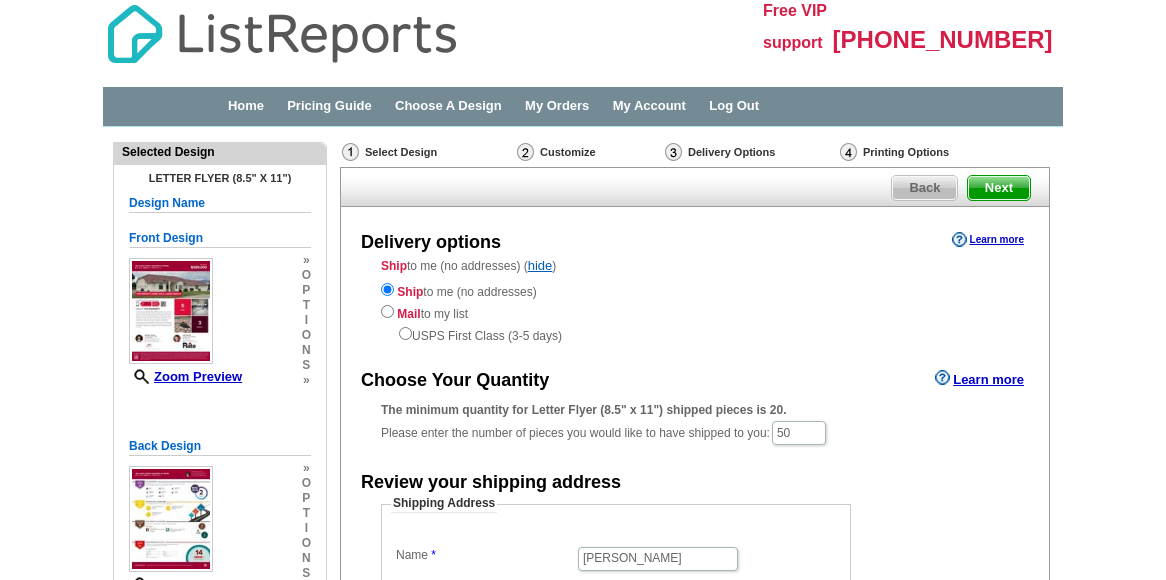 scroll, scrollTop: 0, scrollLeft: 0, axis: both 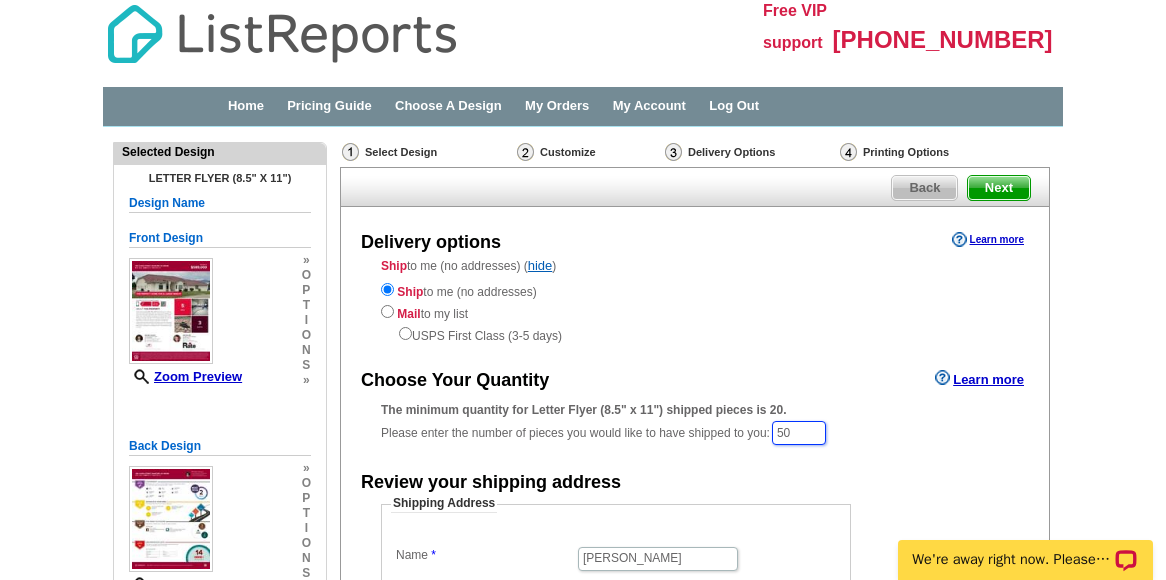 click on "50" at bounding box center (799, 433) 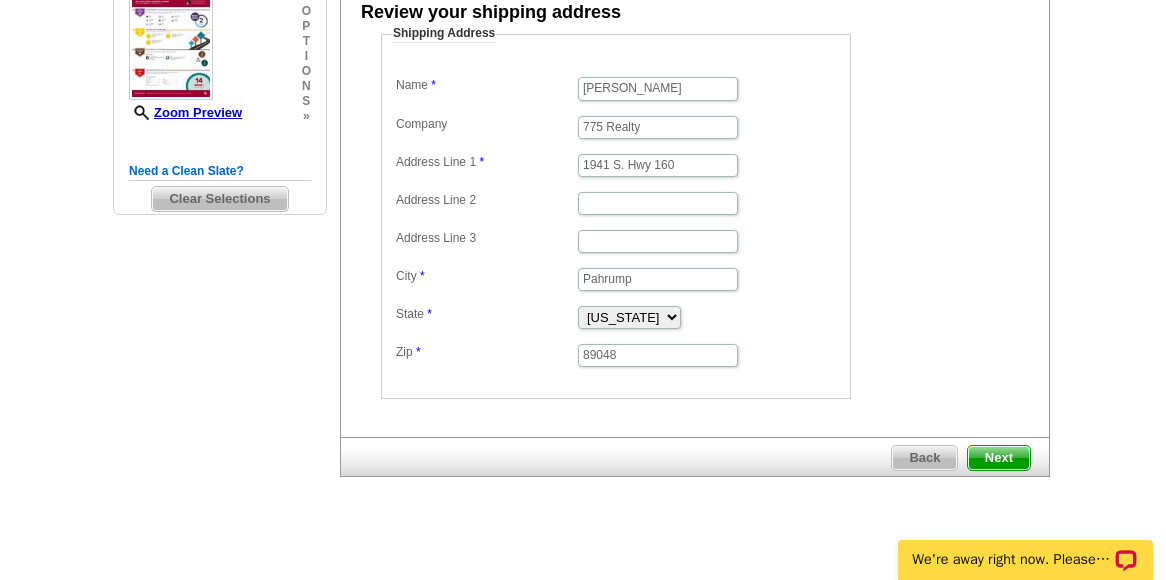 scroll, scrollTop: 487, scrollLeft: 0, axis: vertical 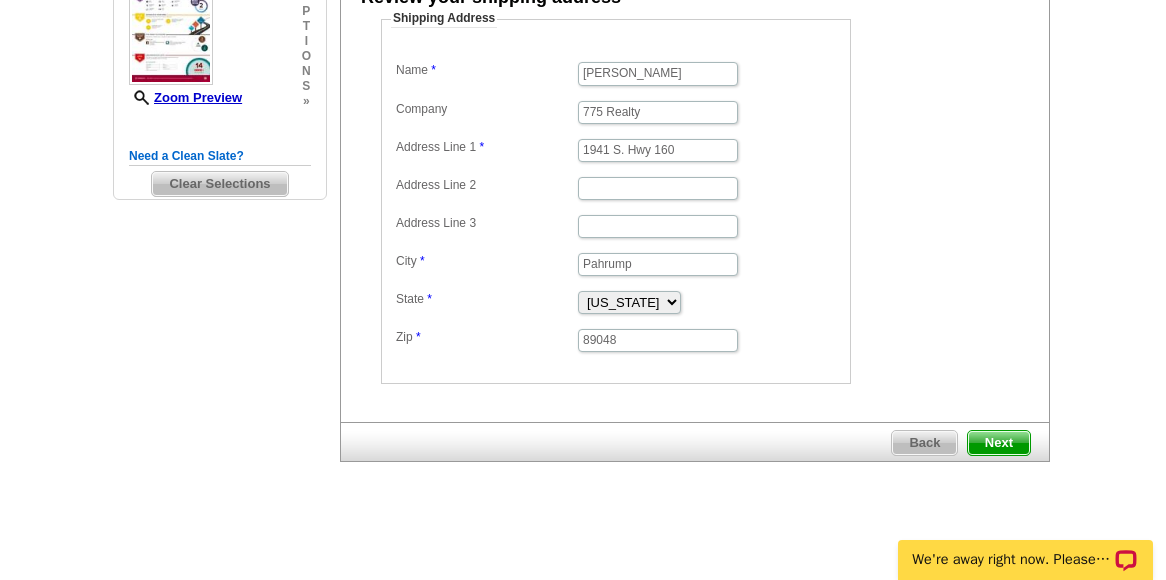 type on "30" 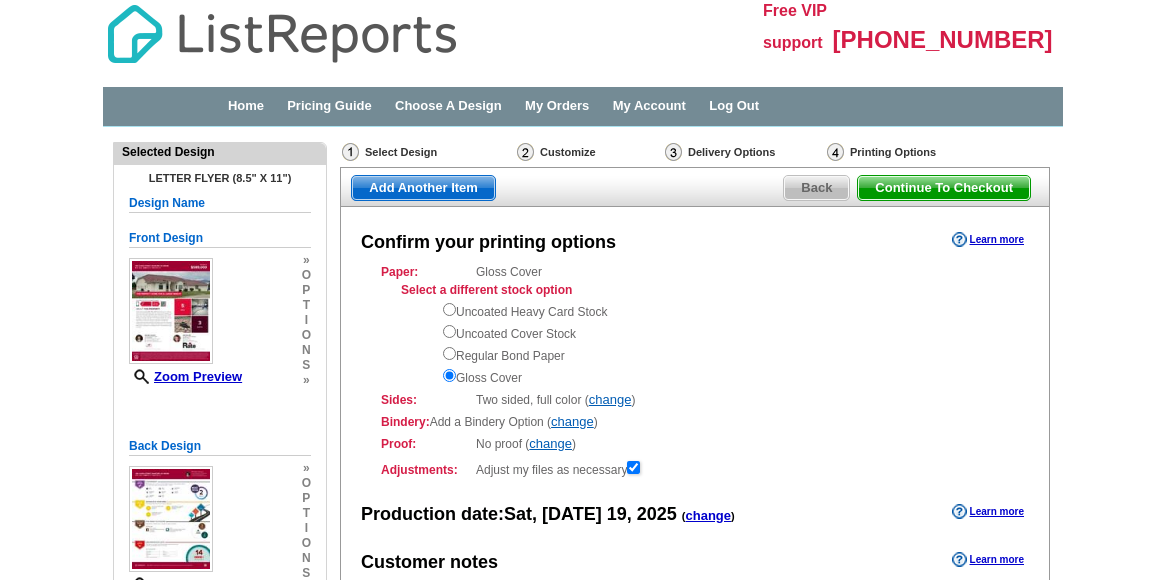scroll, scrollTop: 0, scrollLeft: 0, axis: both 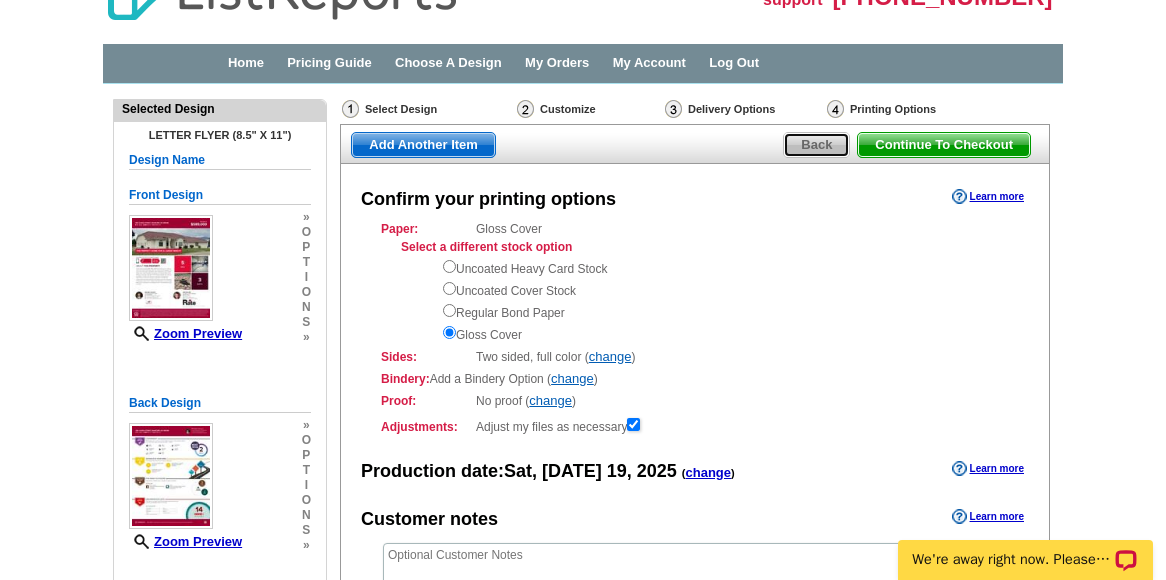 click on "Back" at bounding box center [816, 145] 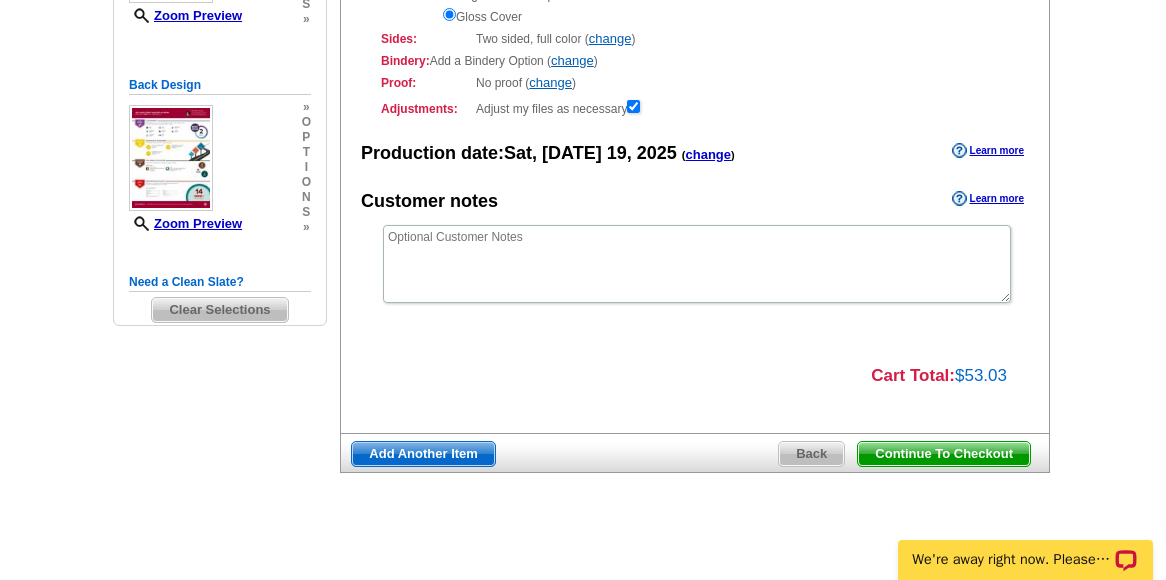 scroll, scrollTop: 374, scrollLeft: 0, axis: vertical 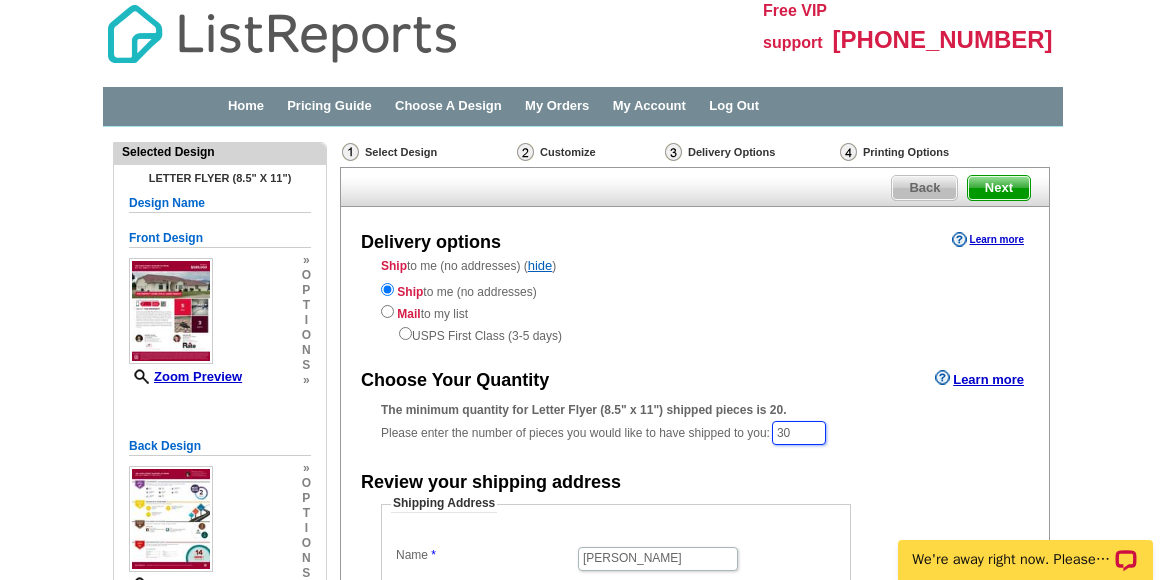 click on "30" at bounding box center (799, 433) 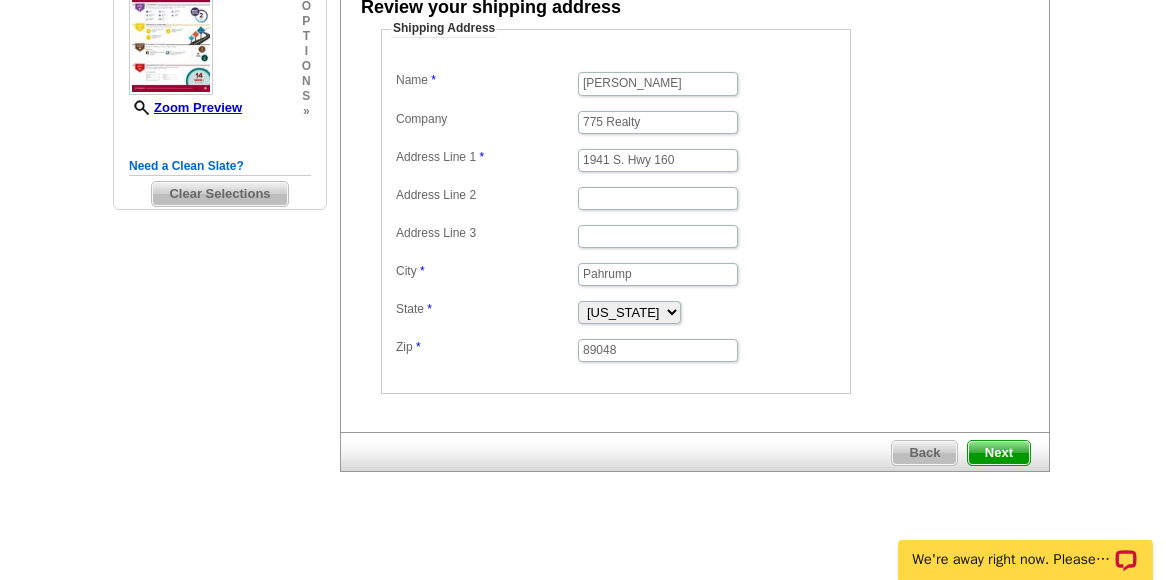 scroll, scrollTop: 487, scrollLeft: 0, axis: vertical 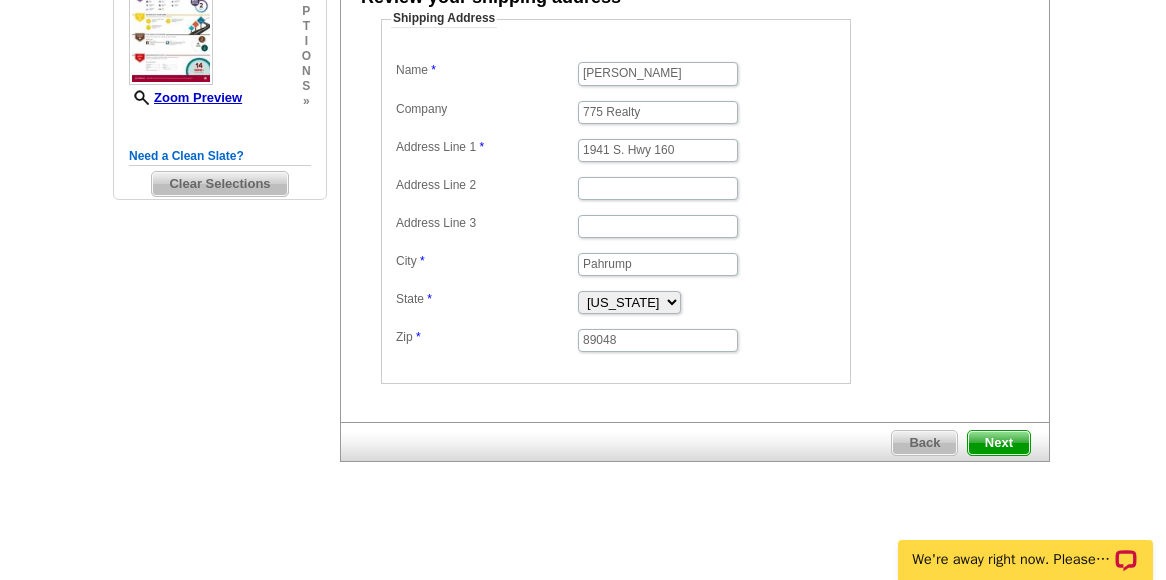 type on "50" 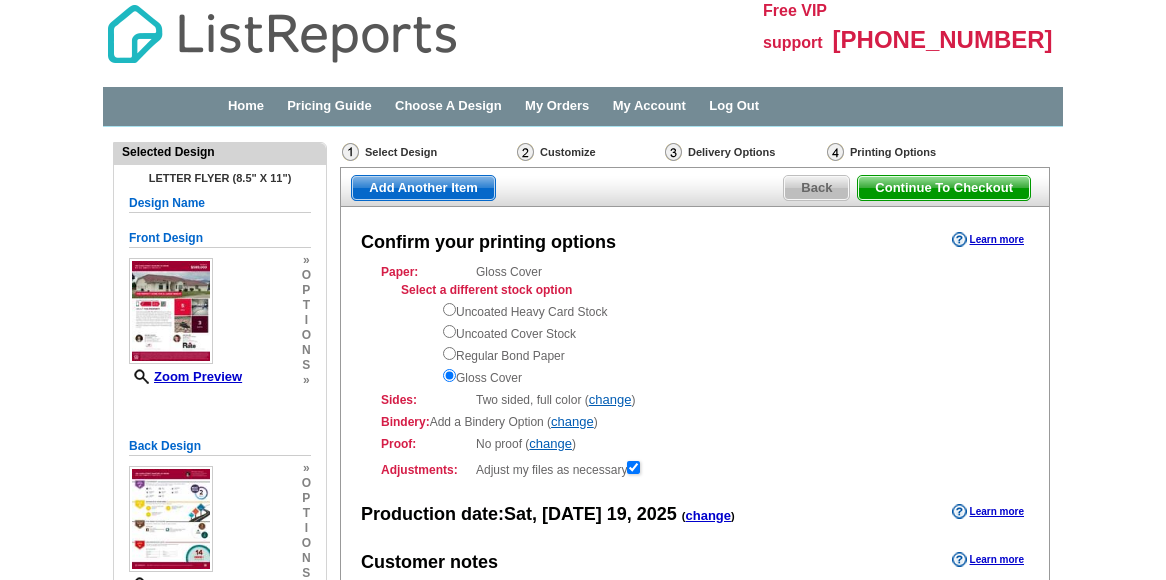 scroll, scrollTop: 0, scrollLeft: 0, axis: both 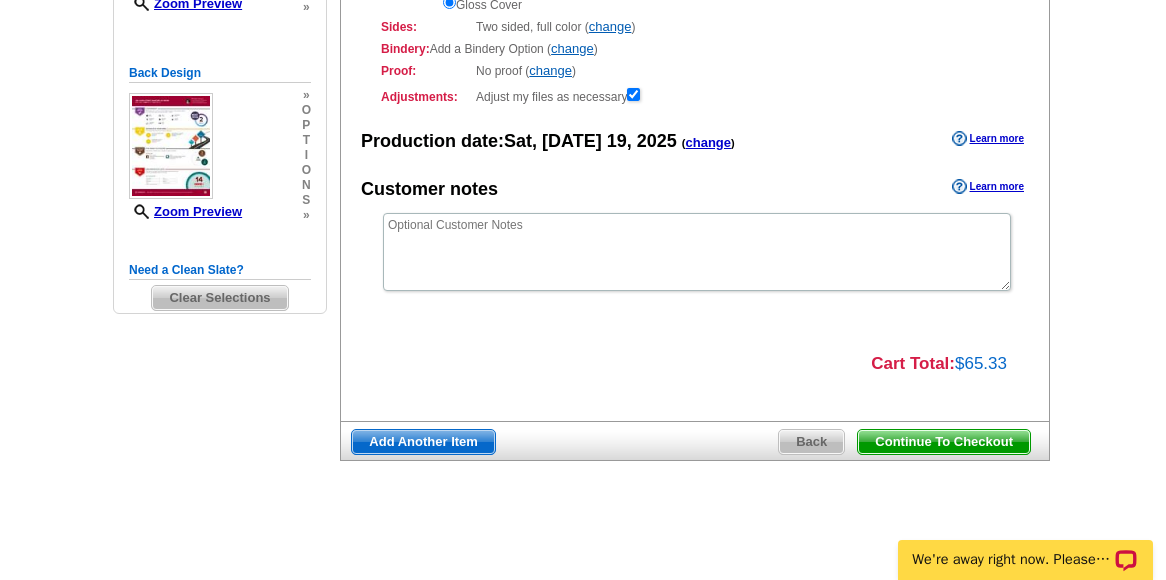 click on "Continue To Checkout" at bounding box center [944, 442] 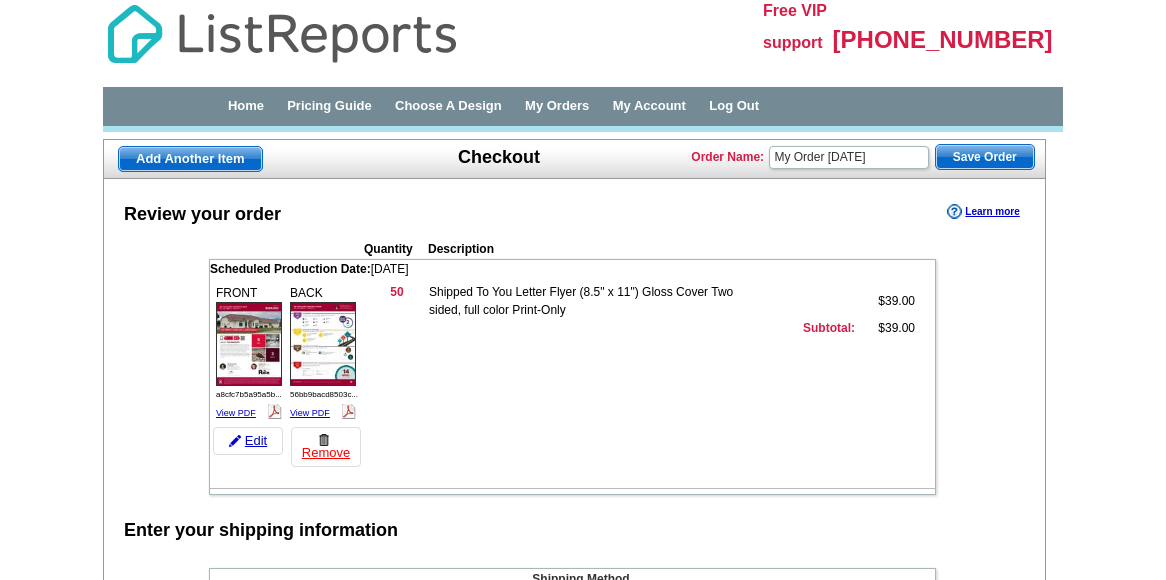 scroll, scrollTop: 0, scrollLeft: 0, axis: both 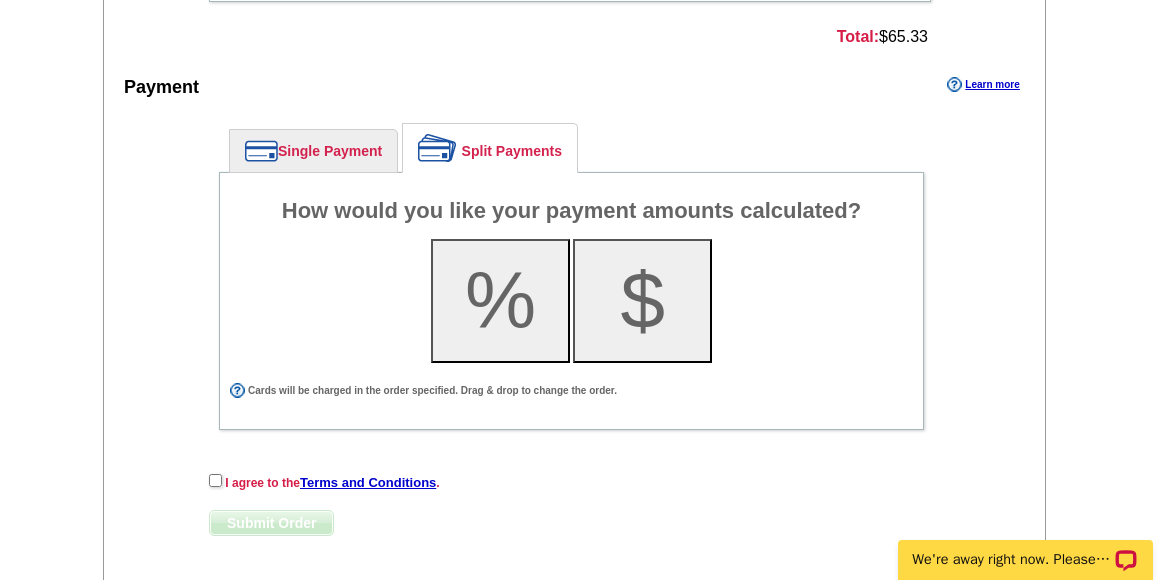 click on "Single Payment" at bounding box center [313, 151] 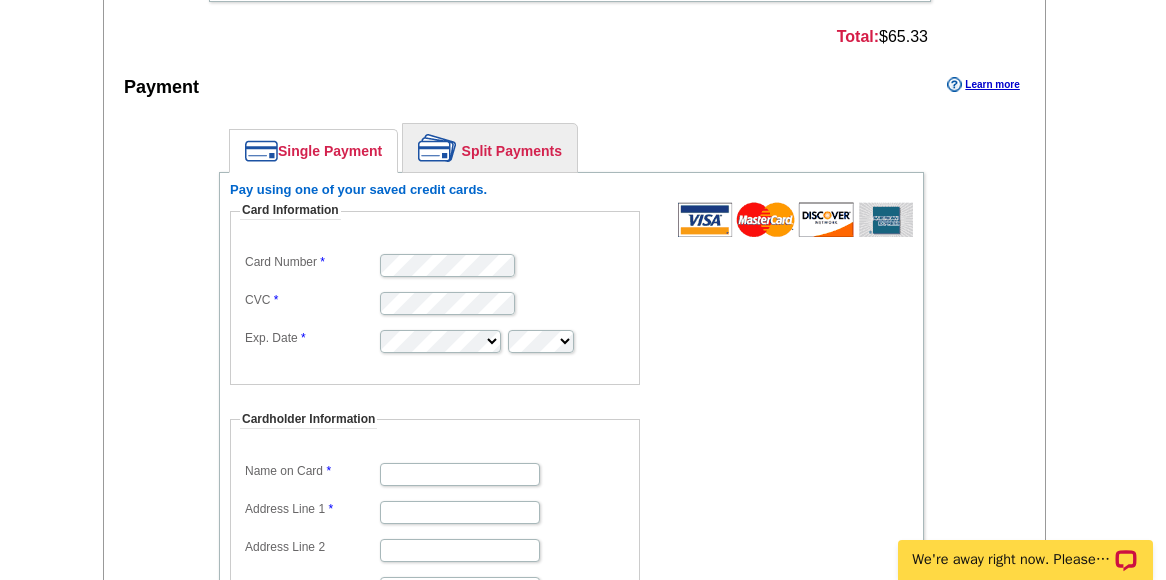click on "Pay using one of your saved credit cards." at bounding box center [571, 190] 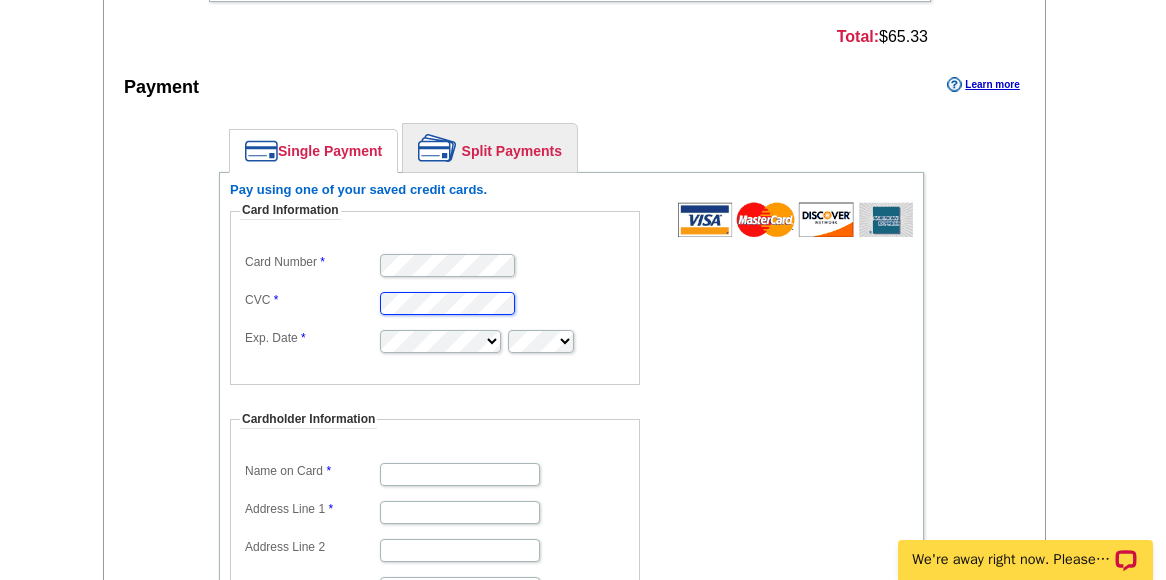 scroll, scrollTop: 0, scrollLeft: 0, axis: both 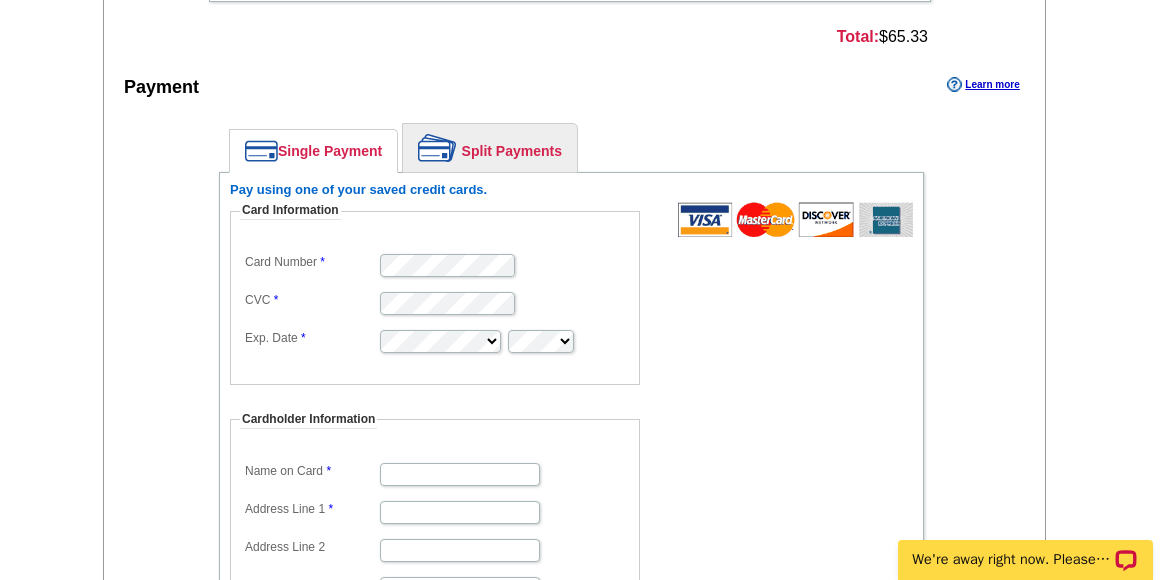 click at bounding box center (435, 302) 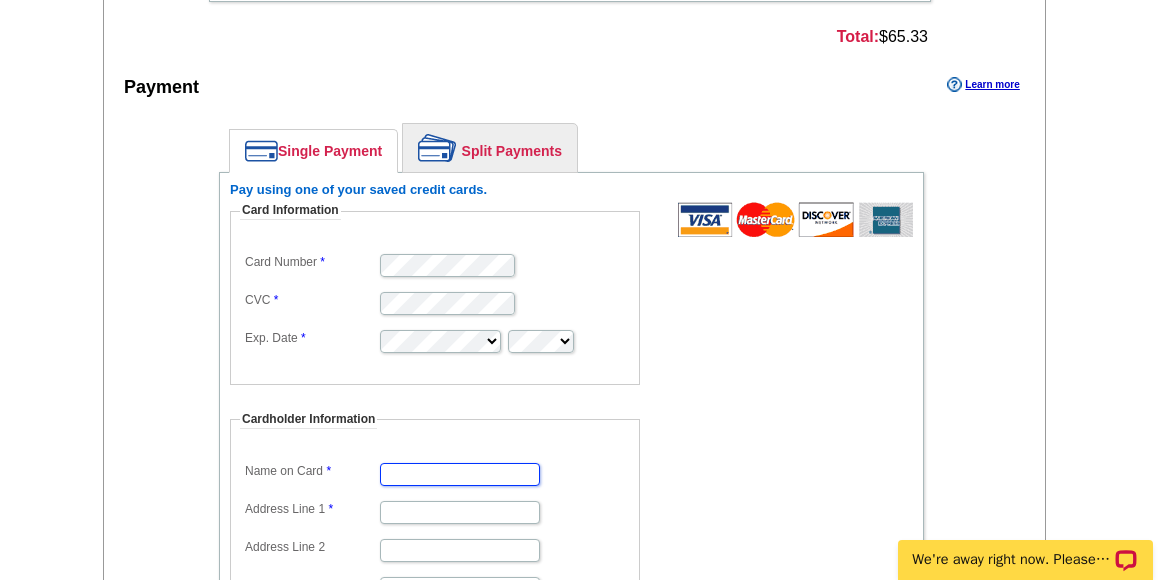 click on "Name on Card" at bounding box center [460, 474] 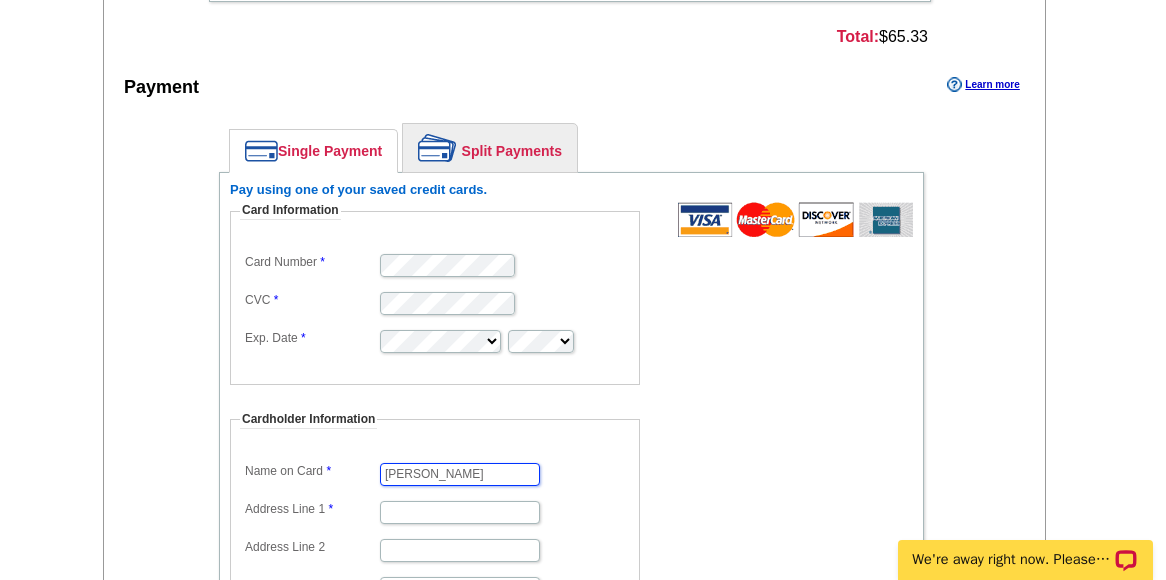 type on "[PERSON_NAME]" 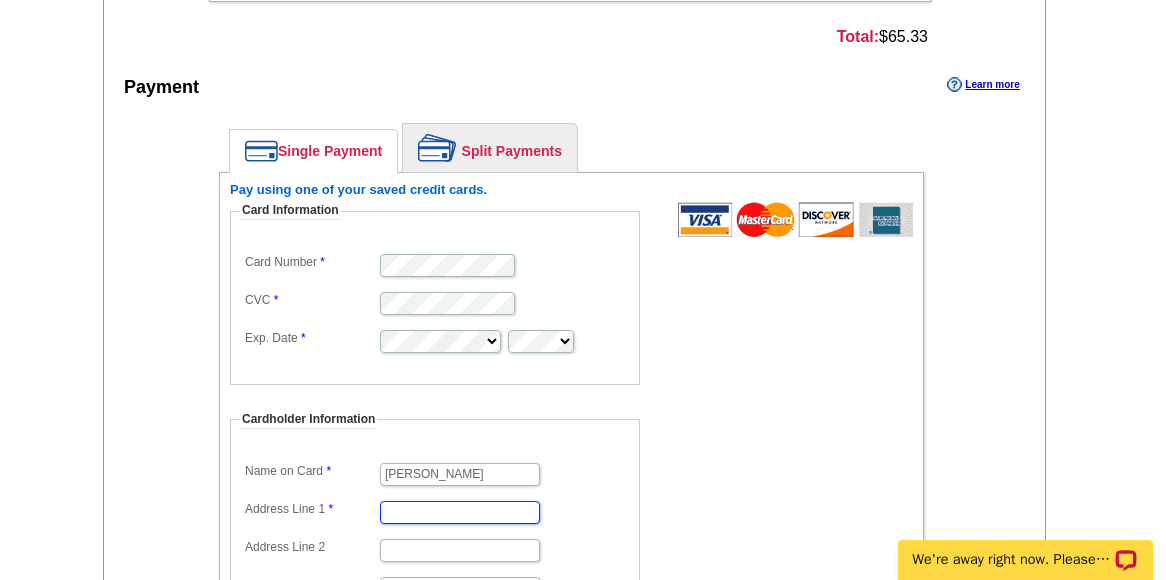 click on "Address Line 1" at bounding box center [460, 512] 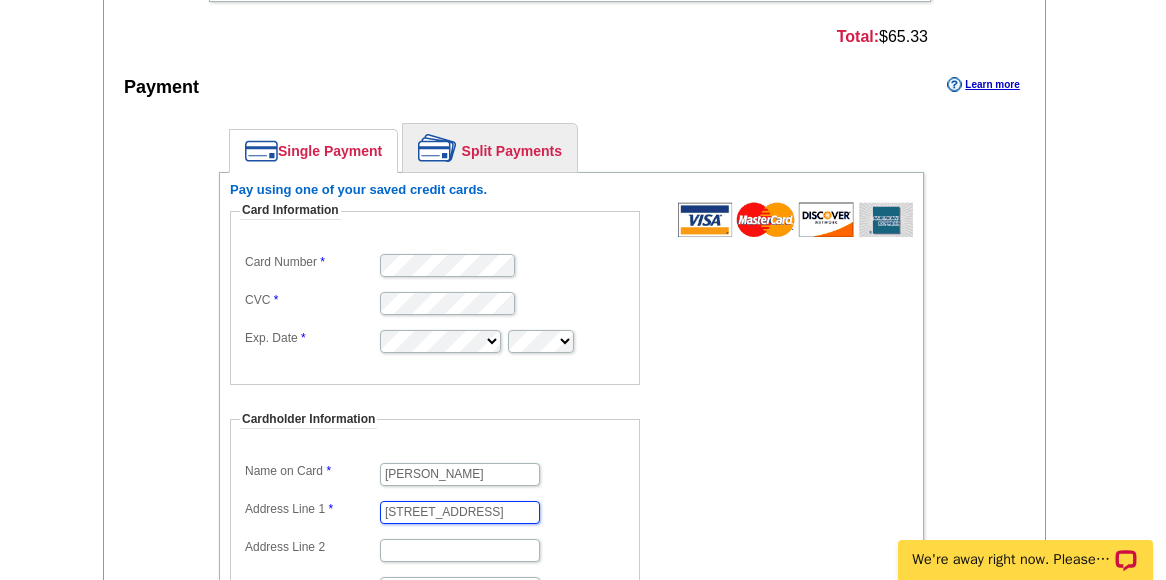 type on "Pahrump" 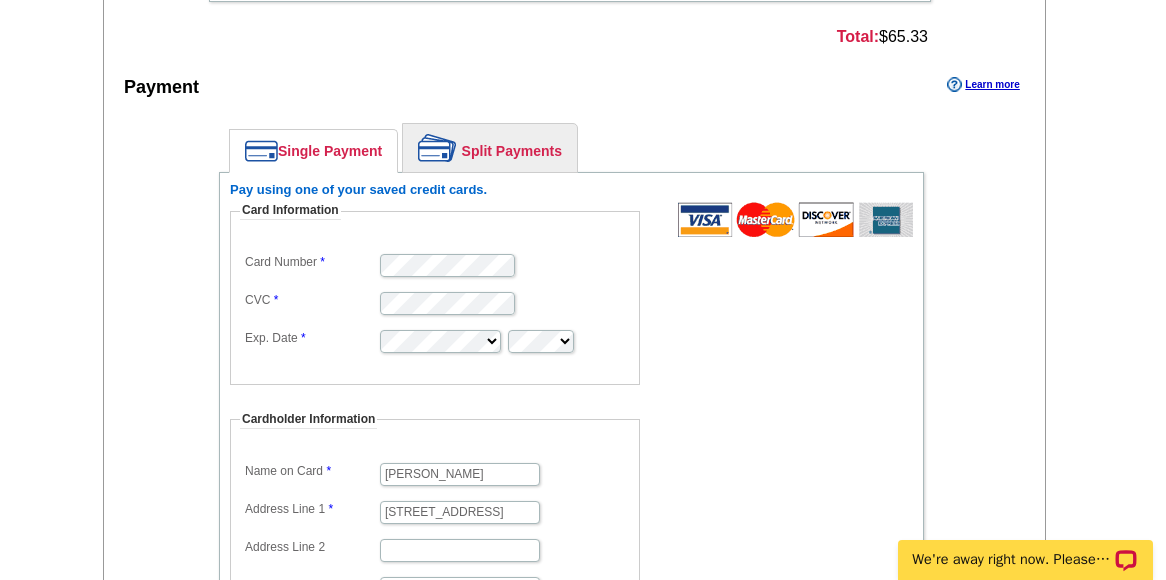 select on "NV" 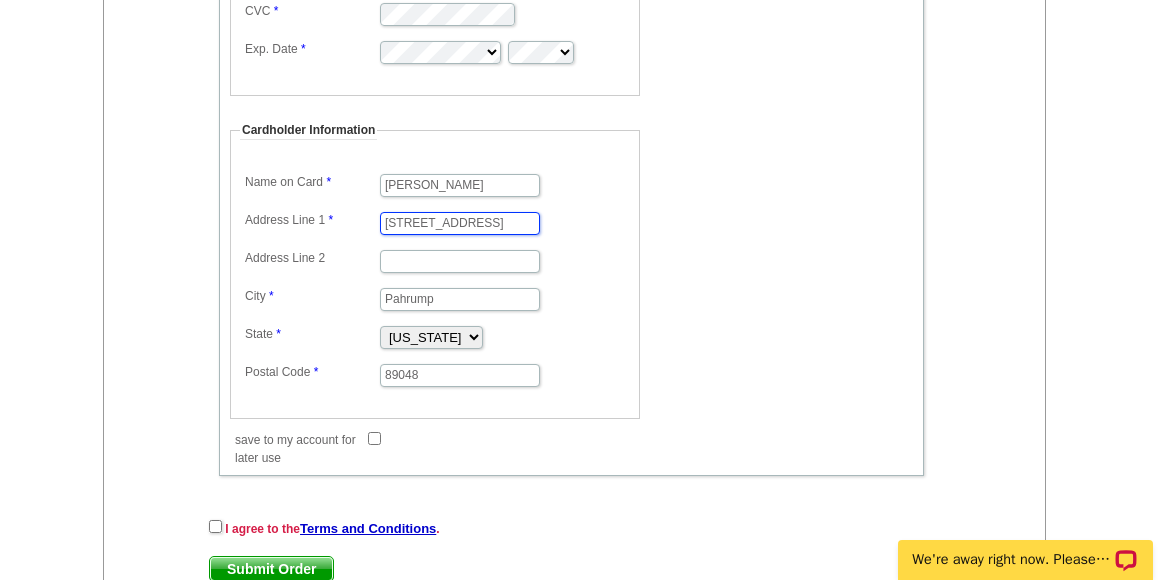 scroll, scrollTop: 1330, scrollLeft: 0, axis: vertical 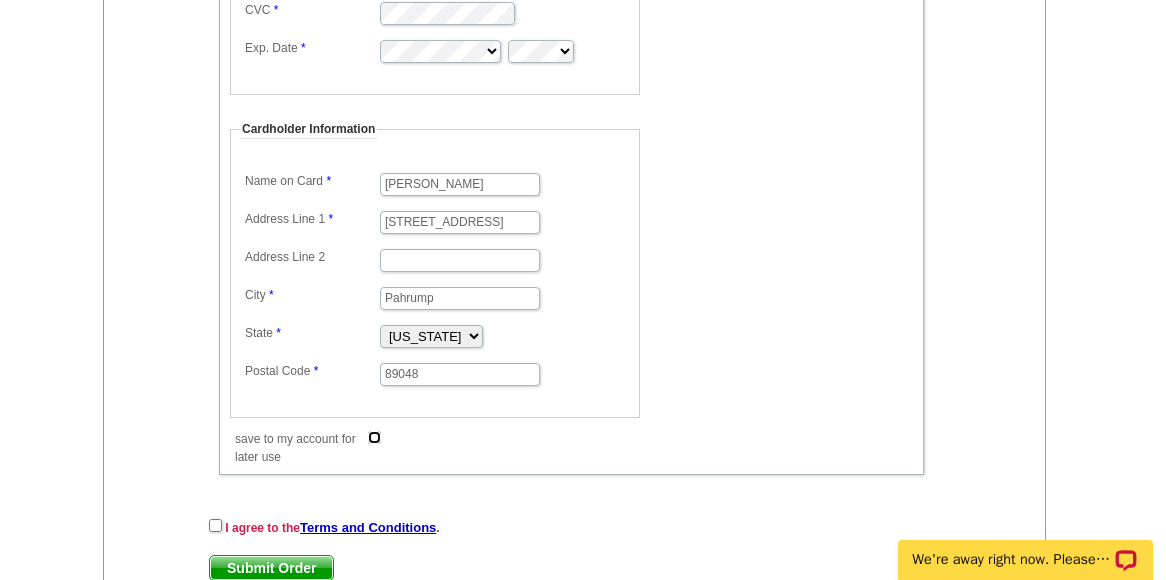 click on "save to my account for later use" at bounding box center [374, 437] 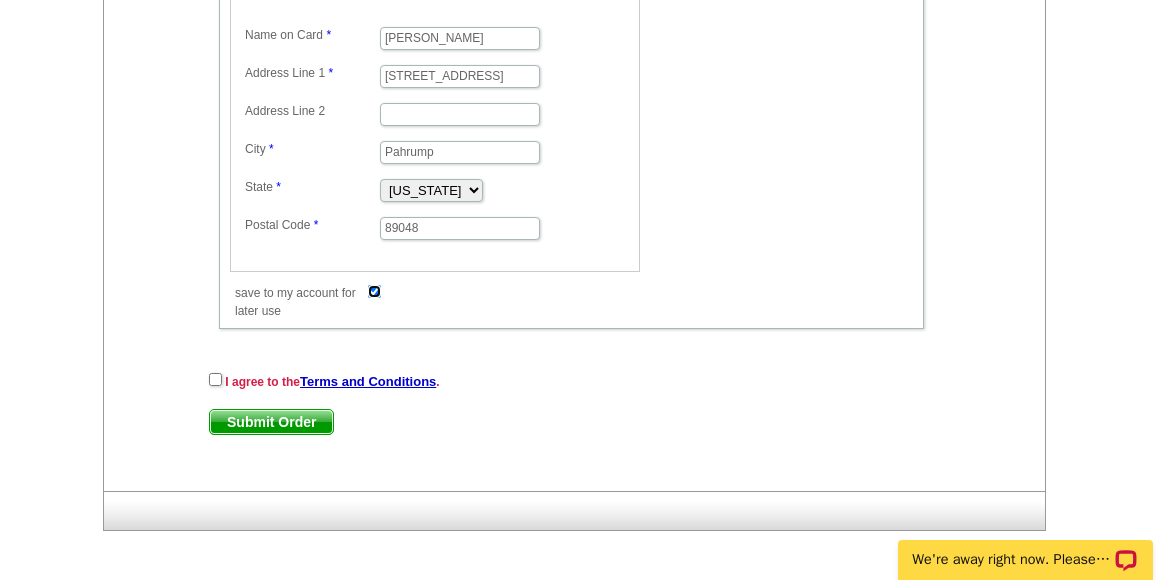 scroll, scrollTop: 1478, scrollLeft: 0, axis: vertical 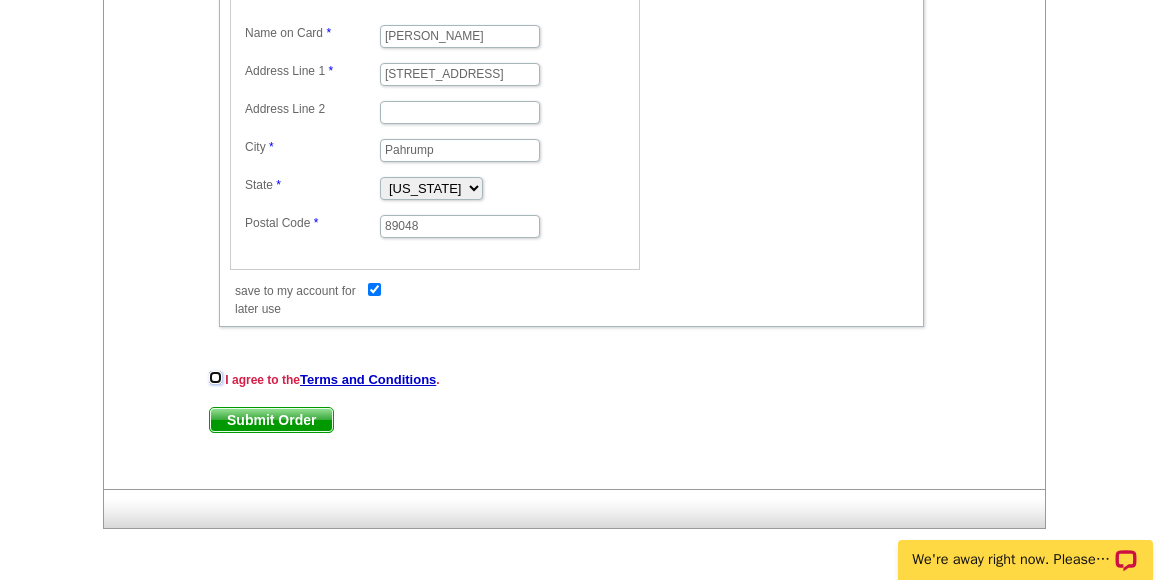 click at bounding box center (215, 377) 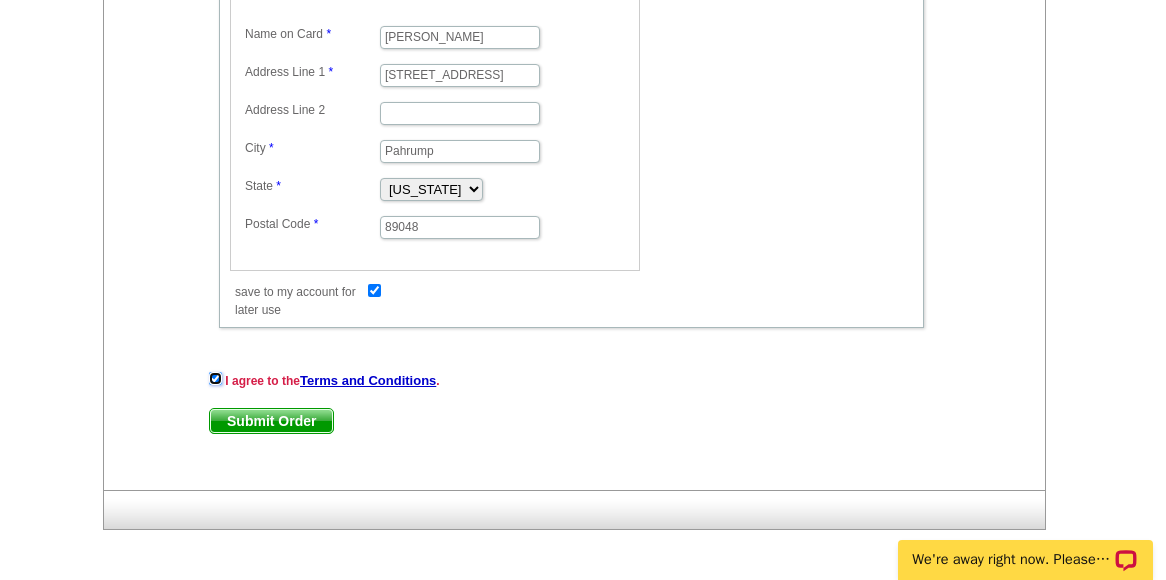 scroll, scrollTop: 1478, scrollLeft: 0, axis: vertical 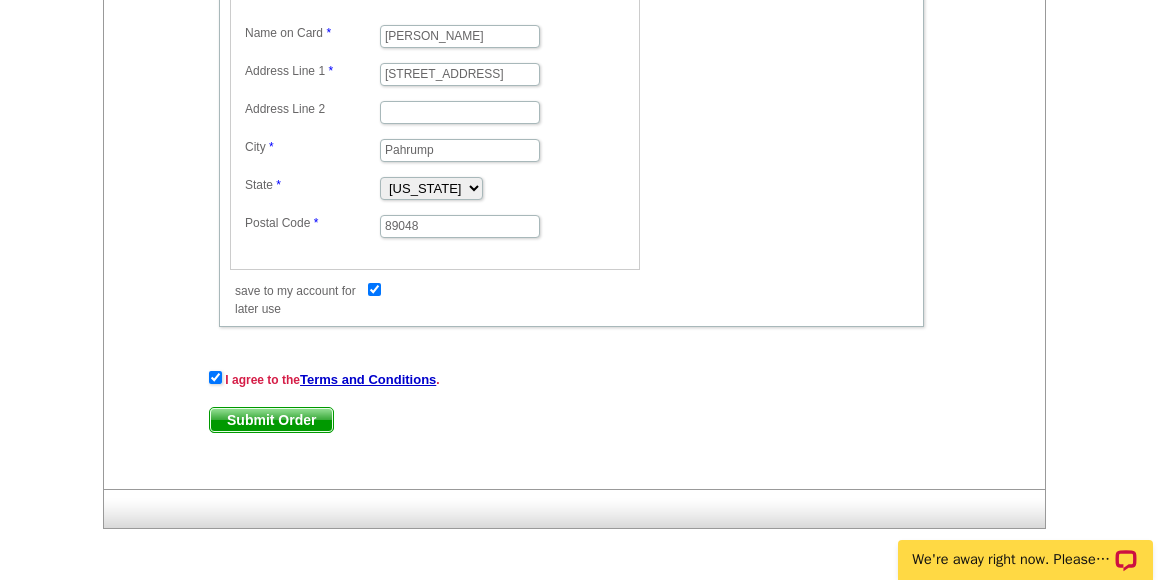 click on "Submit Order" at bounding box center (271, 420) 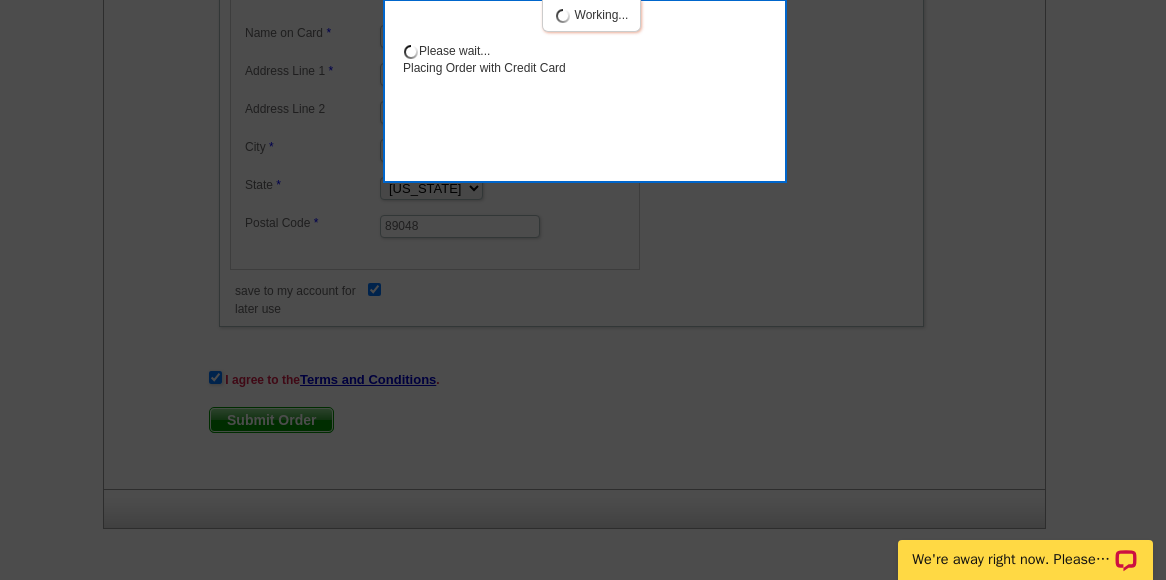 scroll, scrollTop: 1591, scrollLeft: 0, axis: vertical 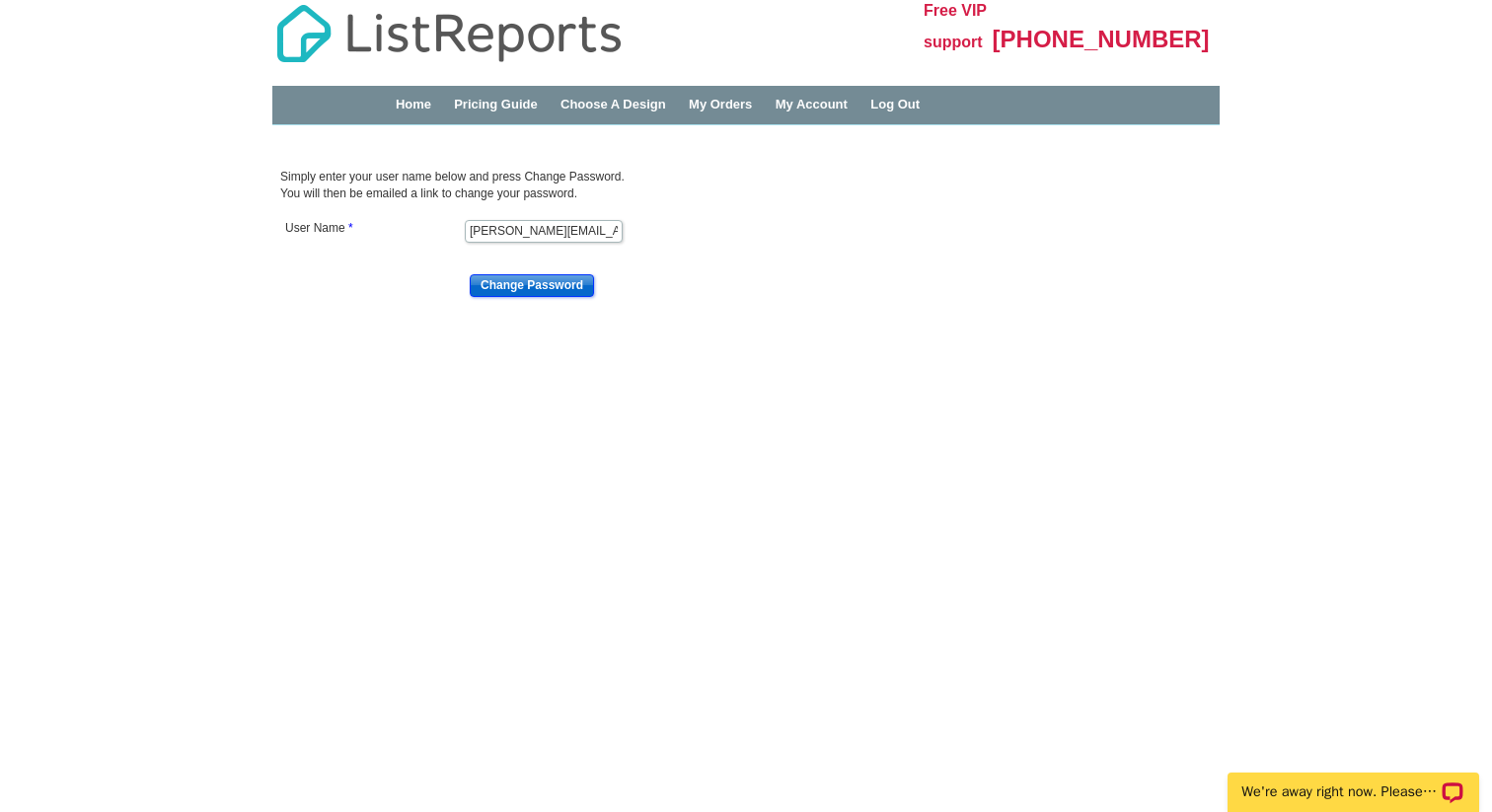 click on "Change Password" at bounding box center (532, 285) 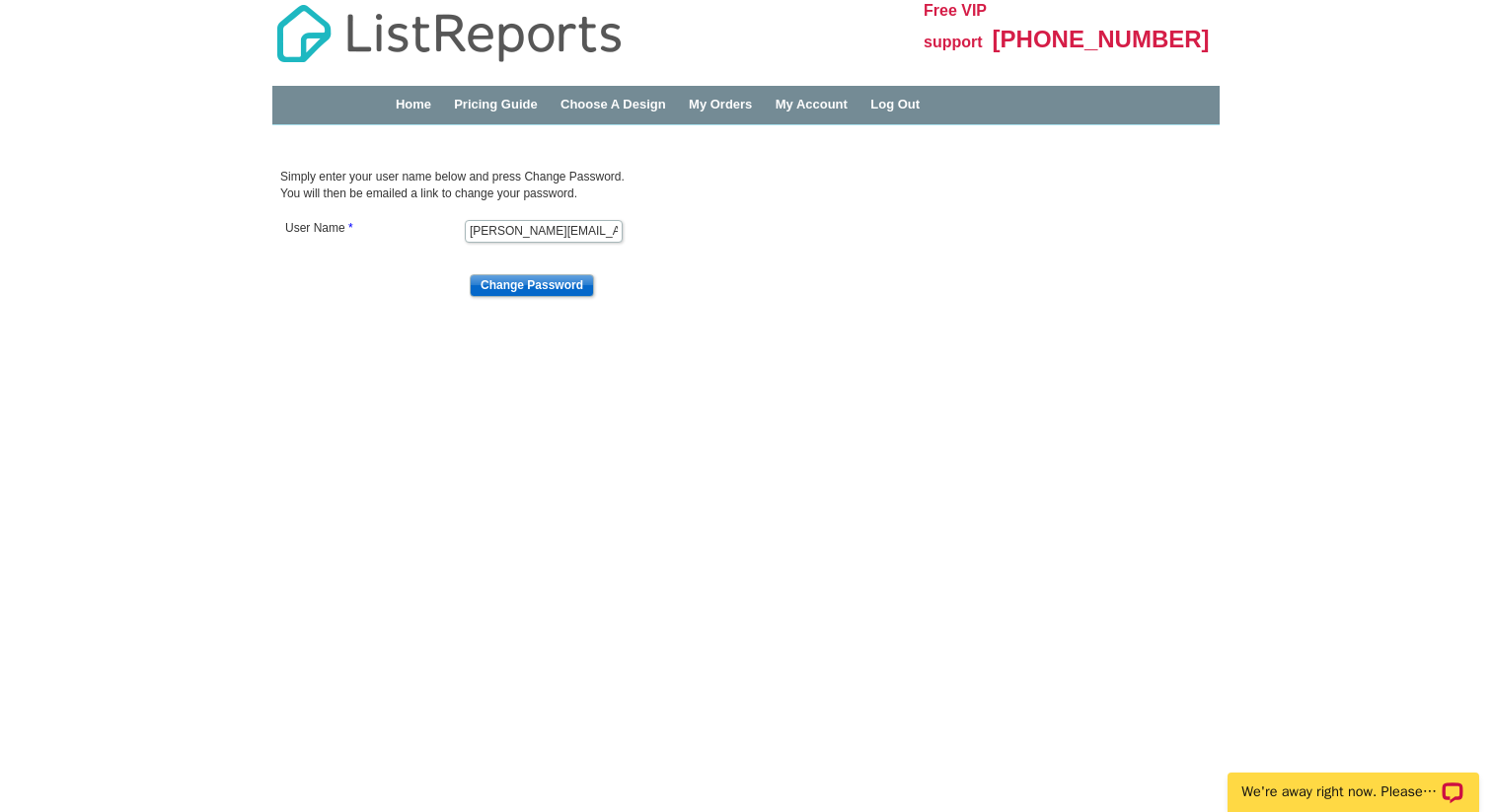 scroll, scrollTop: 0, scrollLeft: 0, axis: both 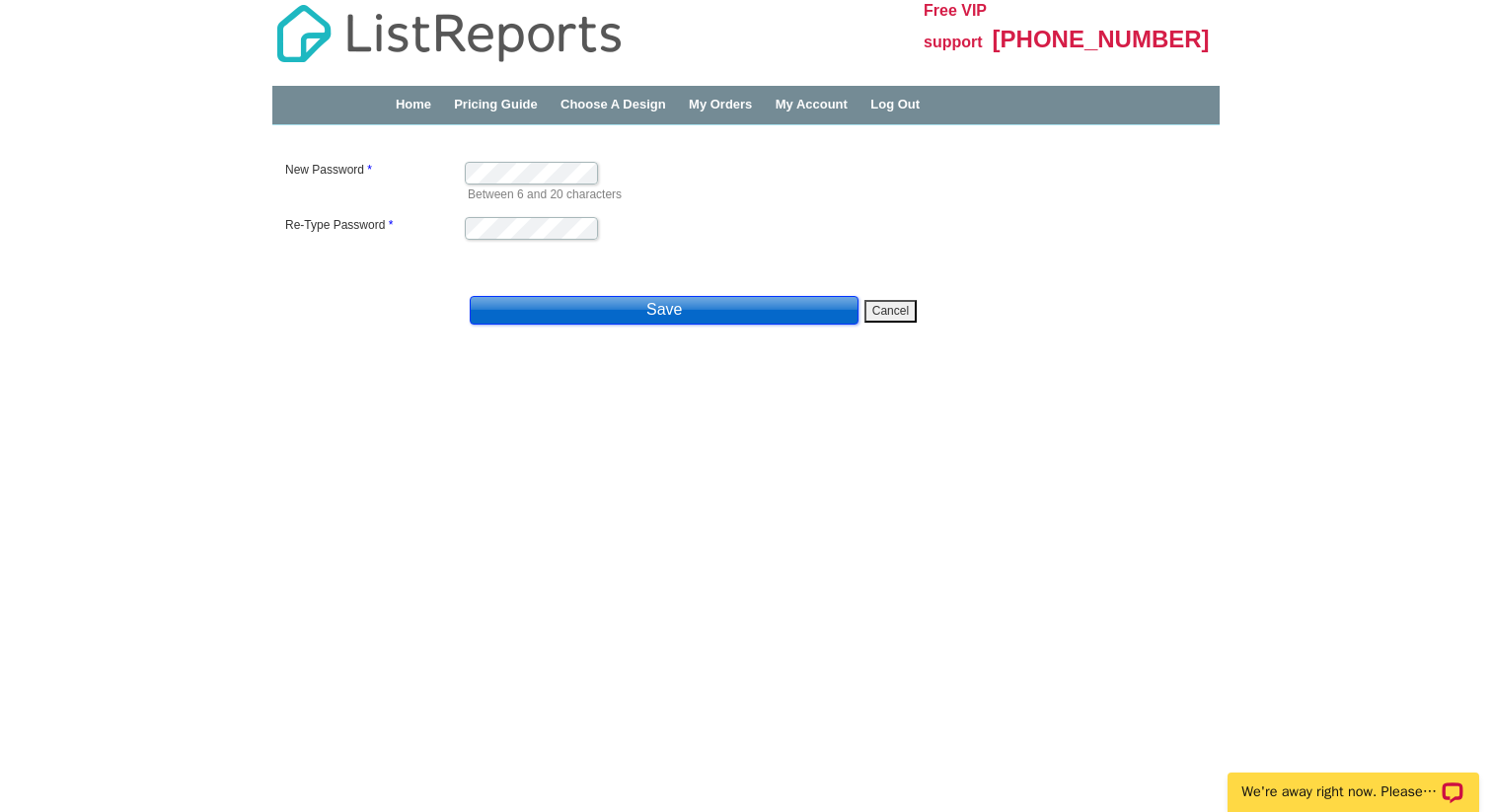 click on "Save" at bounding box center (664, 310) 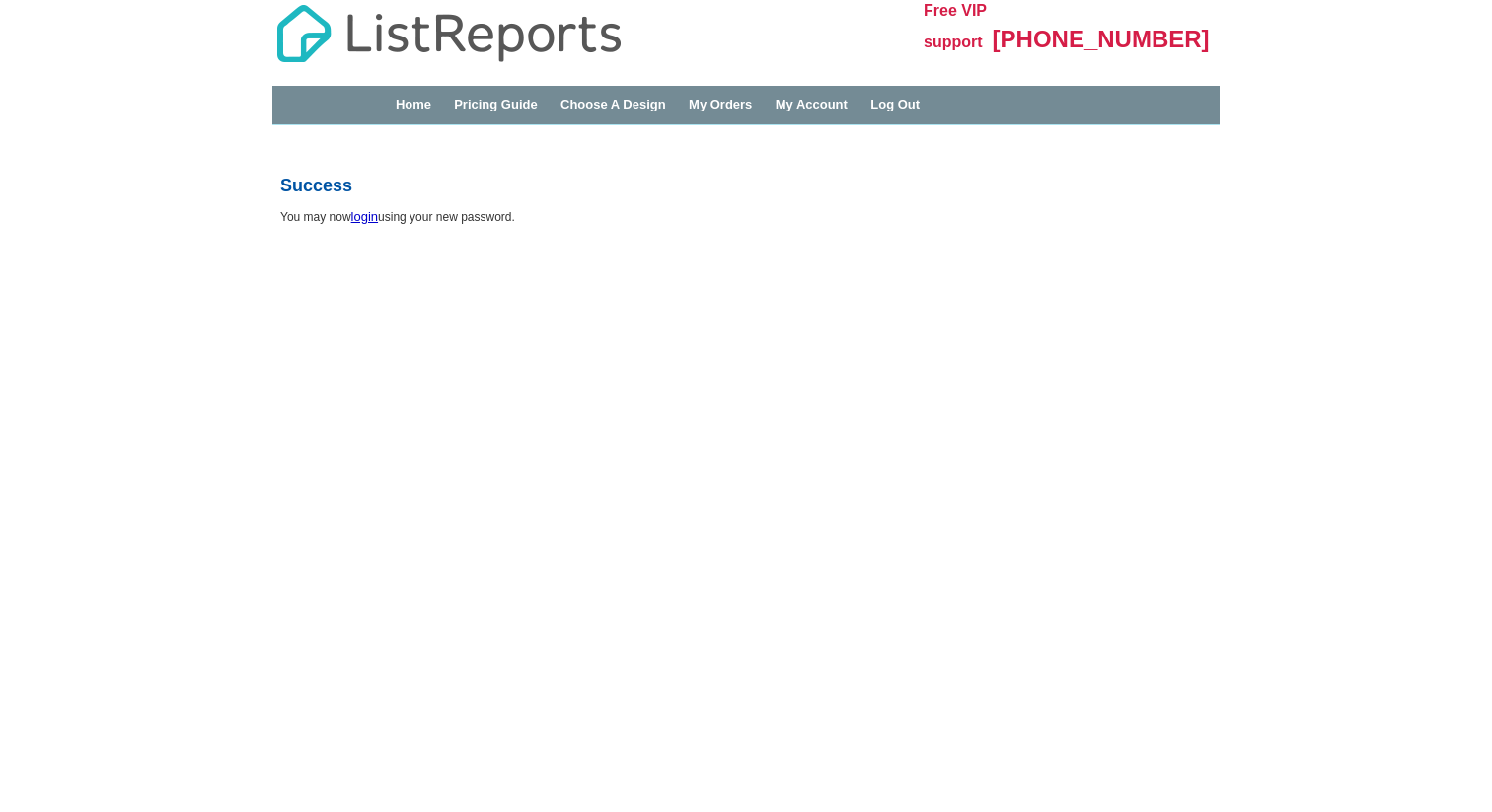 scroll, scrollTop: 0, scrollLeft: 0, axis: both 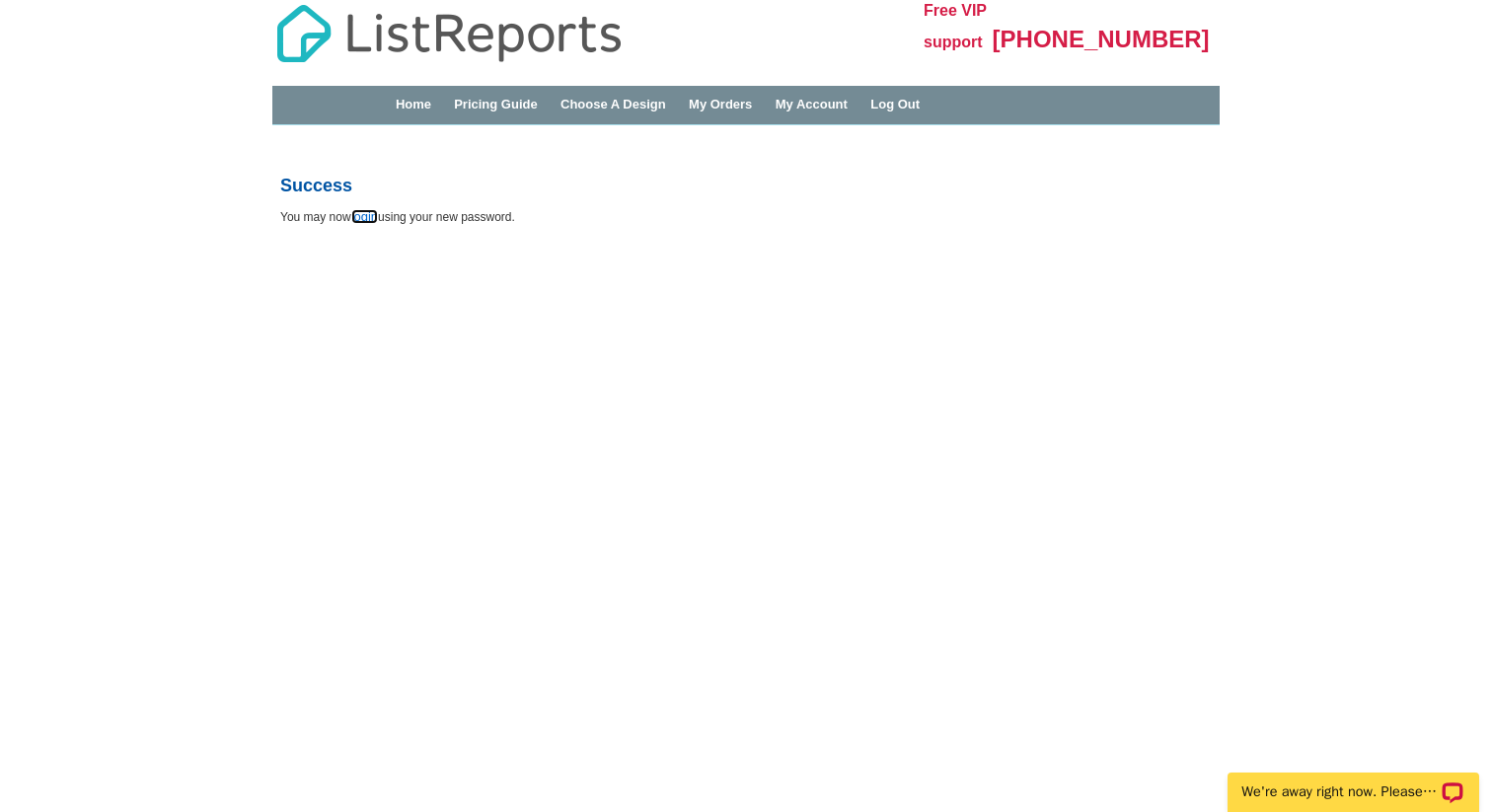 click on "login" at bounding box center (364, 216) 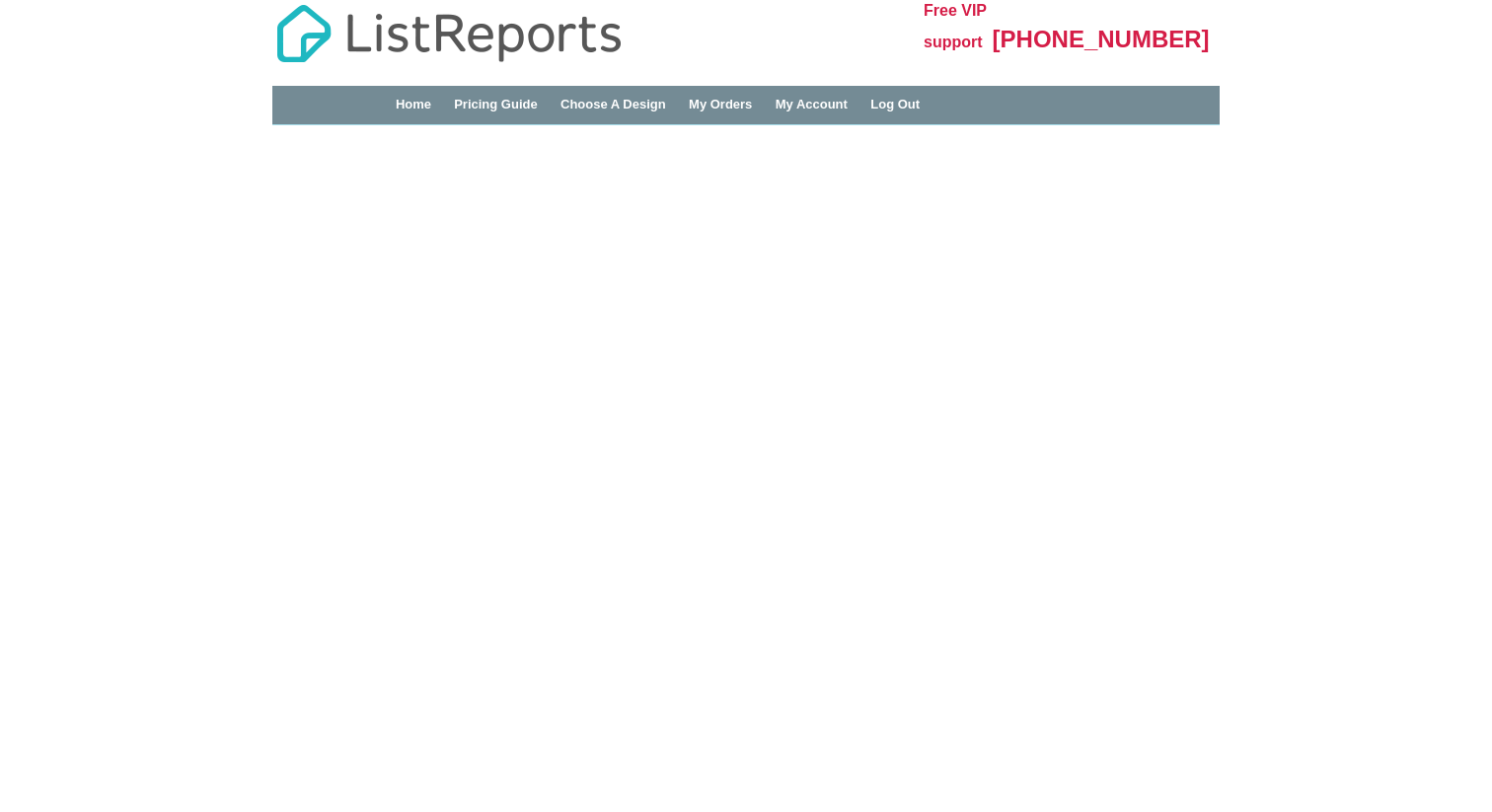 scroll, scrollTop: 0, scrollLeft: 0, axis: both 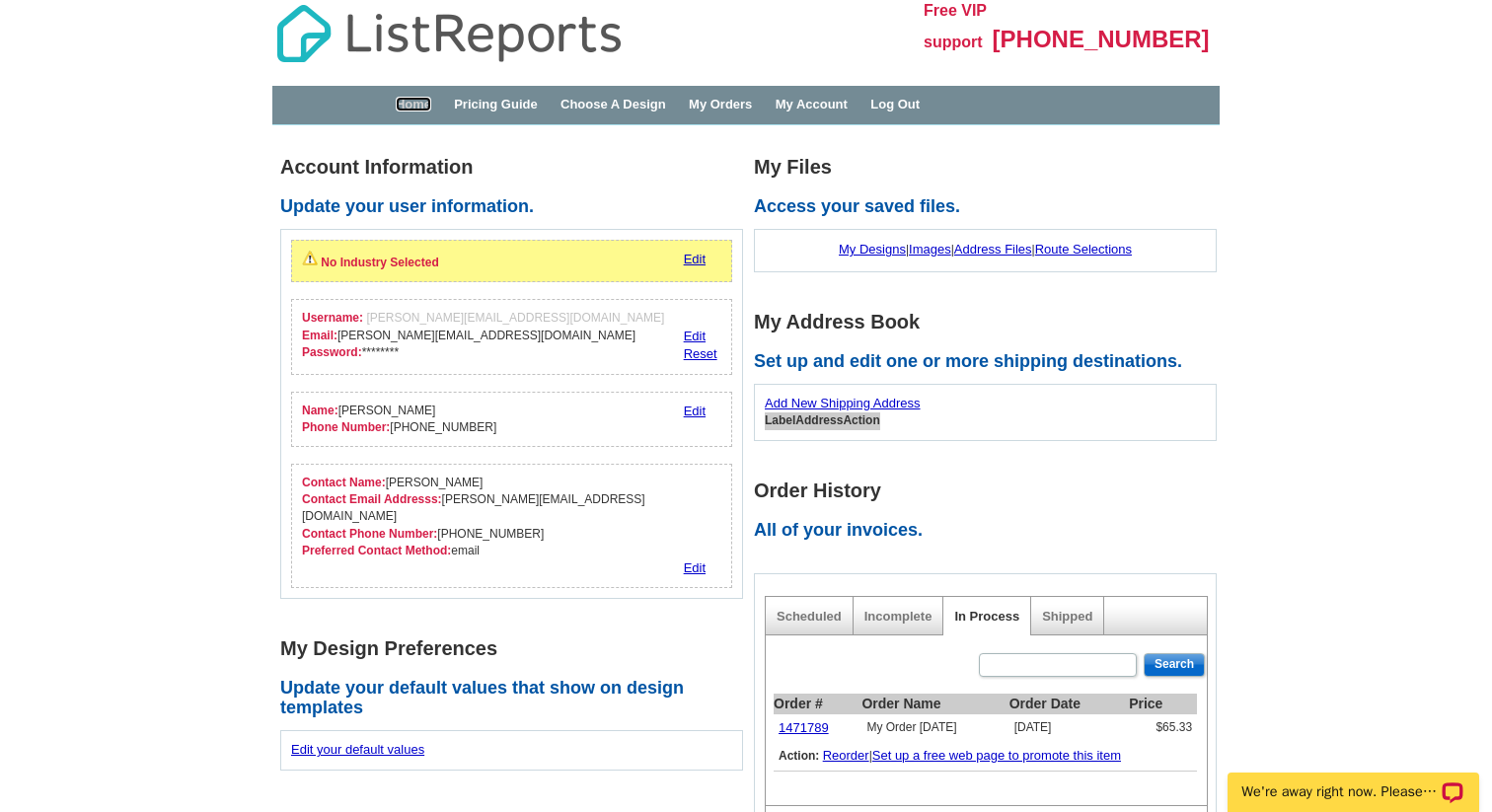 click on "Home" at bounding box center (413, 104) 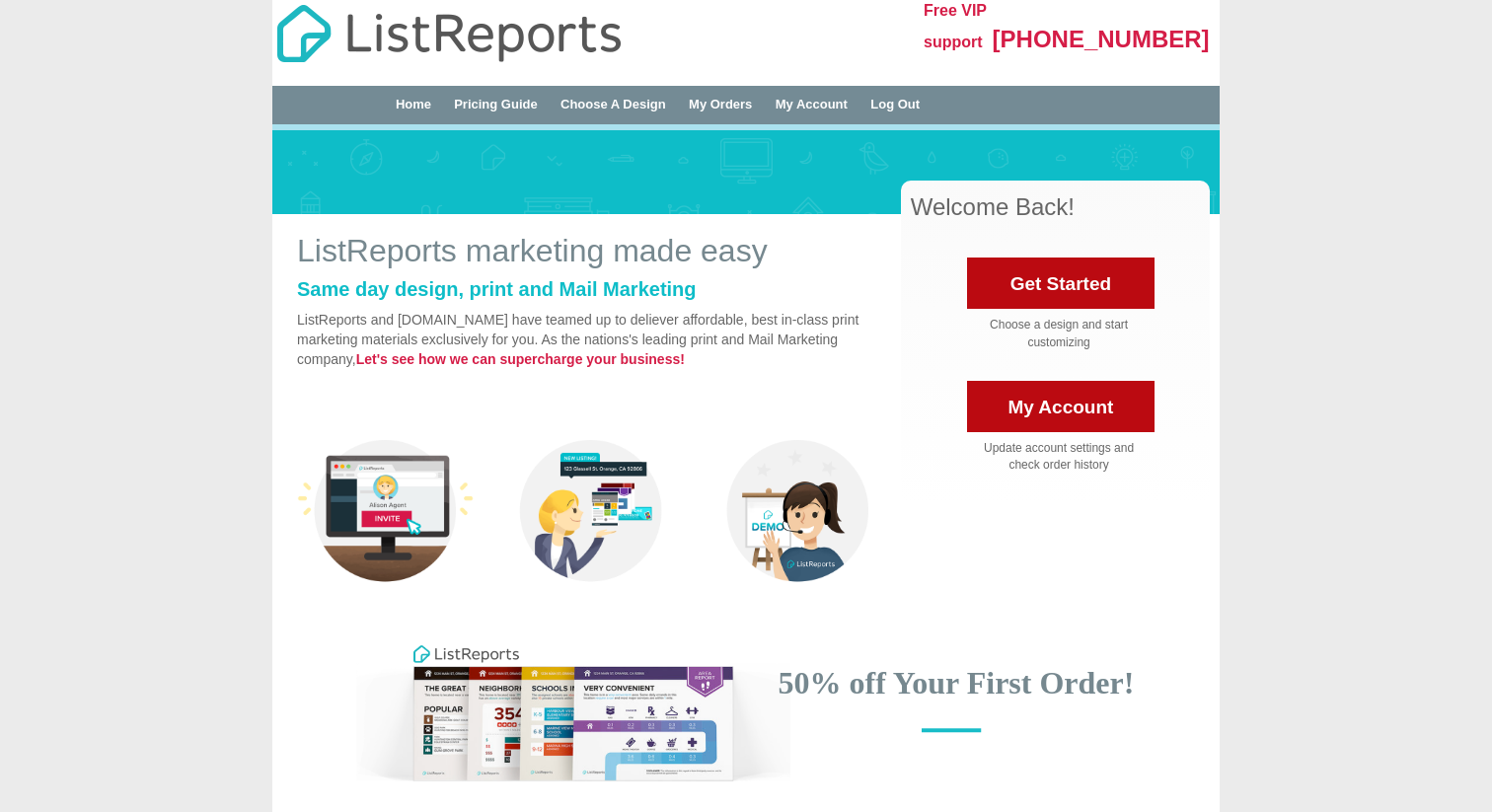 scroll, scrollTop: 0, scrollLeft: 0, axis: both 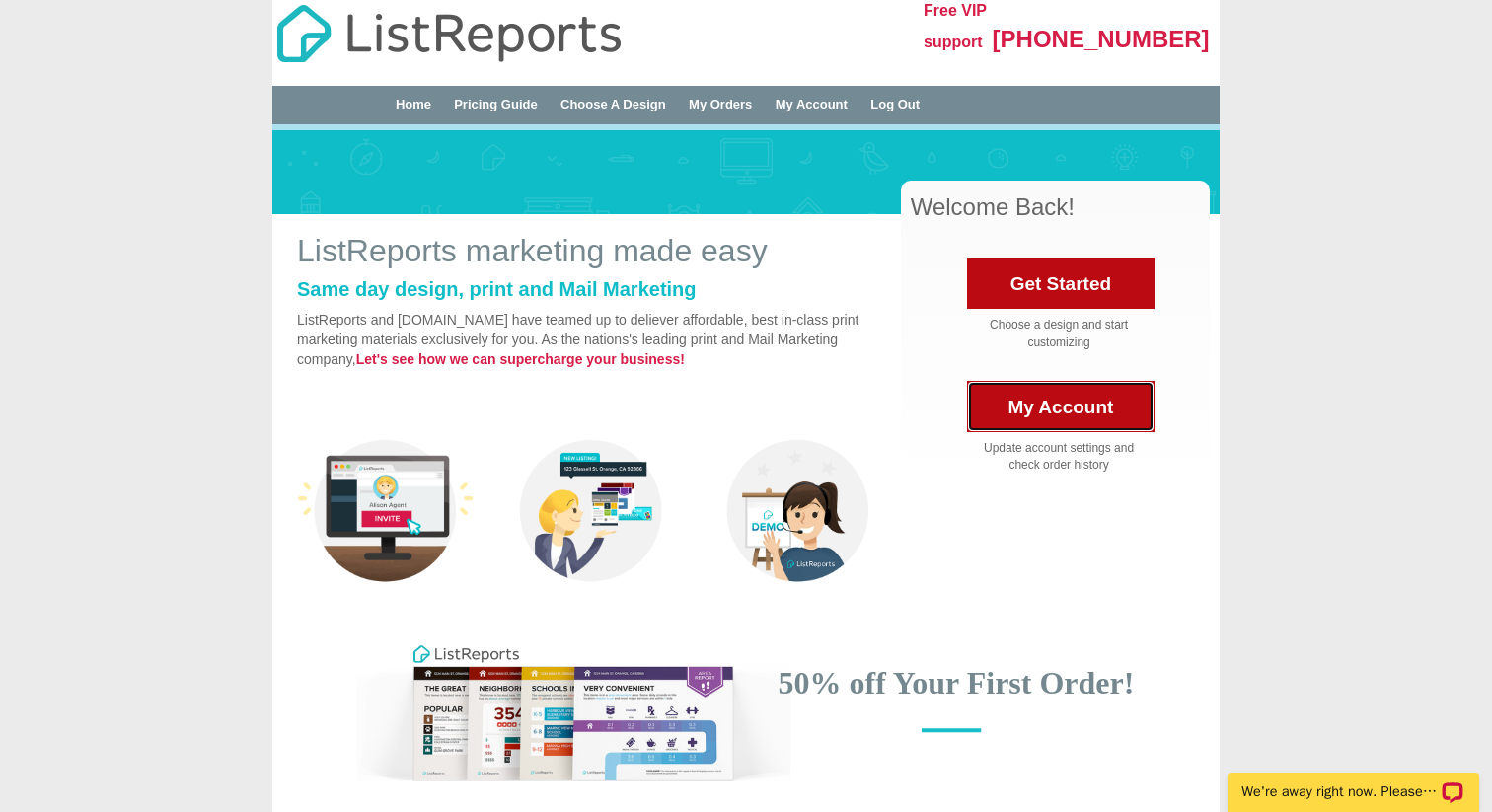 click on "My Account" at bounding box center [1061, 406] 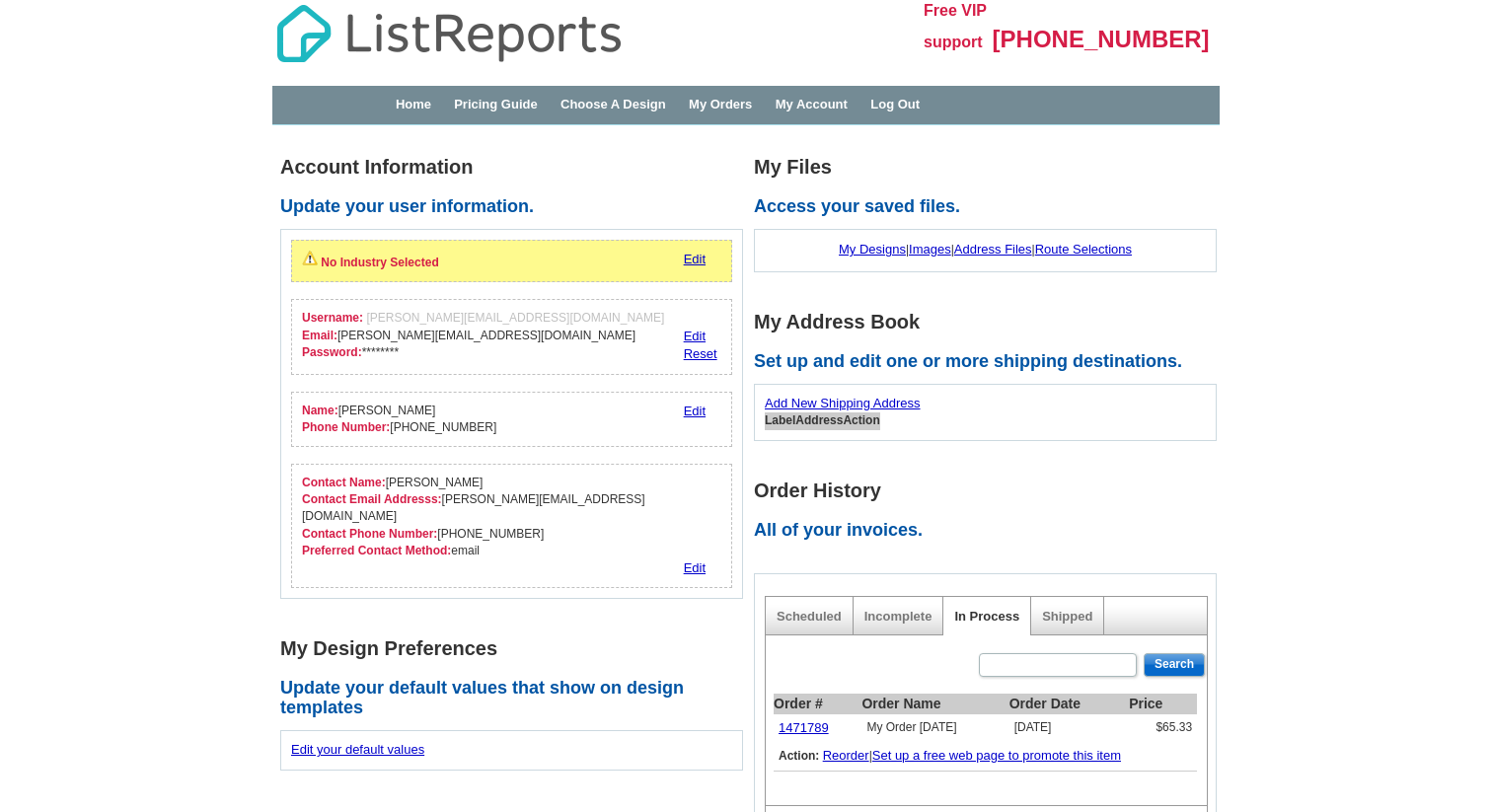 scroll, scrollTop: 0, scrollLeft: 0, axis: both 